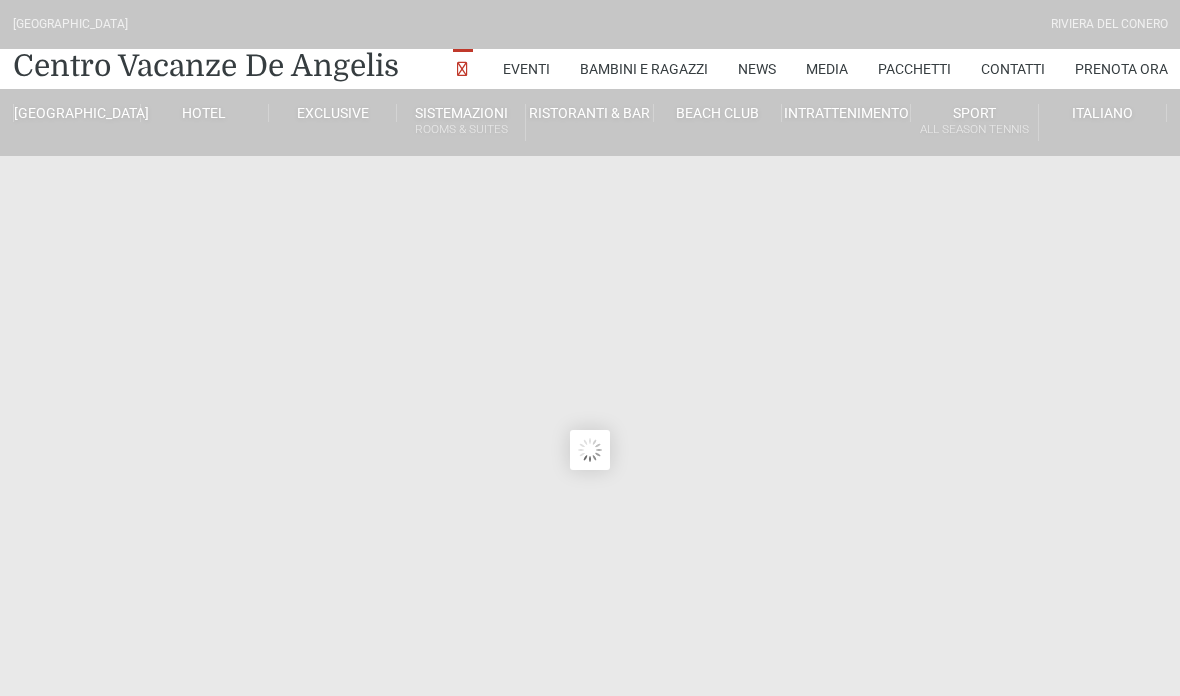 scroll, scrollTop: 0, scrollLeft: 0, axis: both 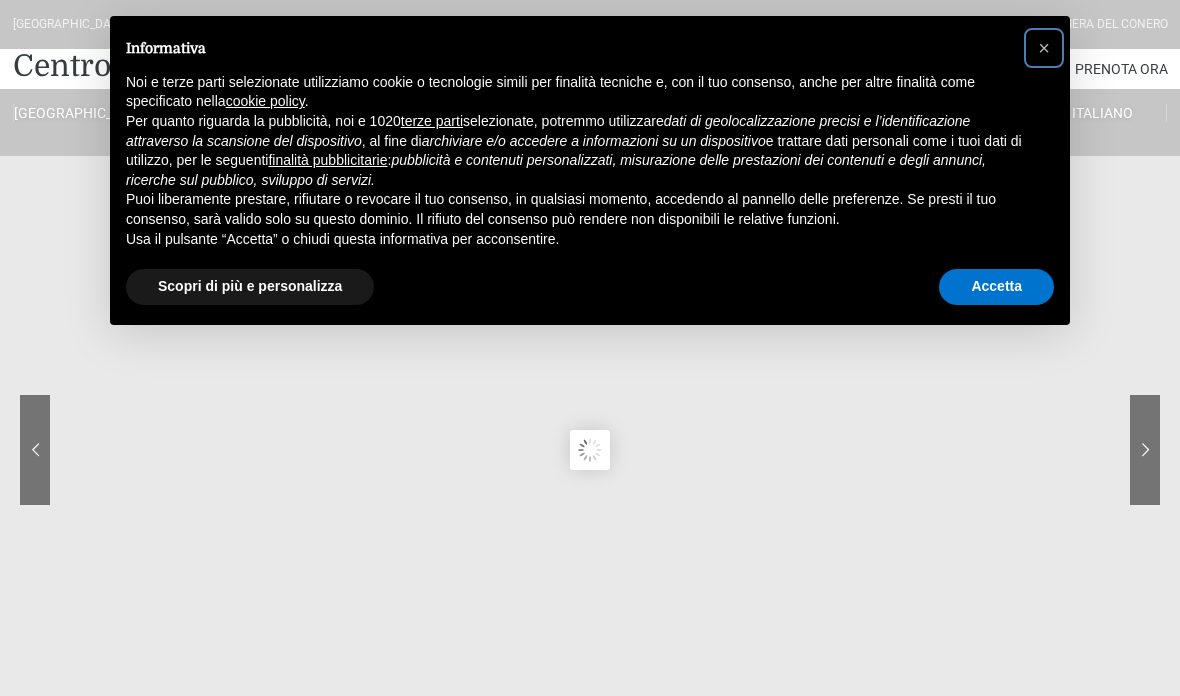 click on "×" at bounding box center [1044, 48] 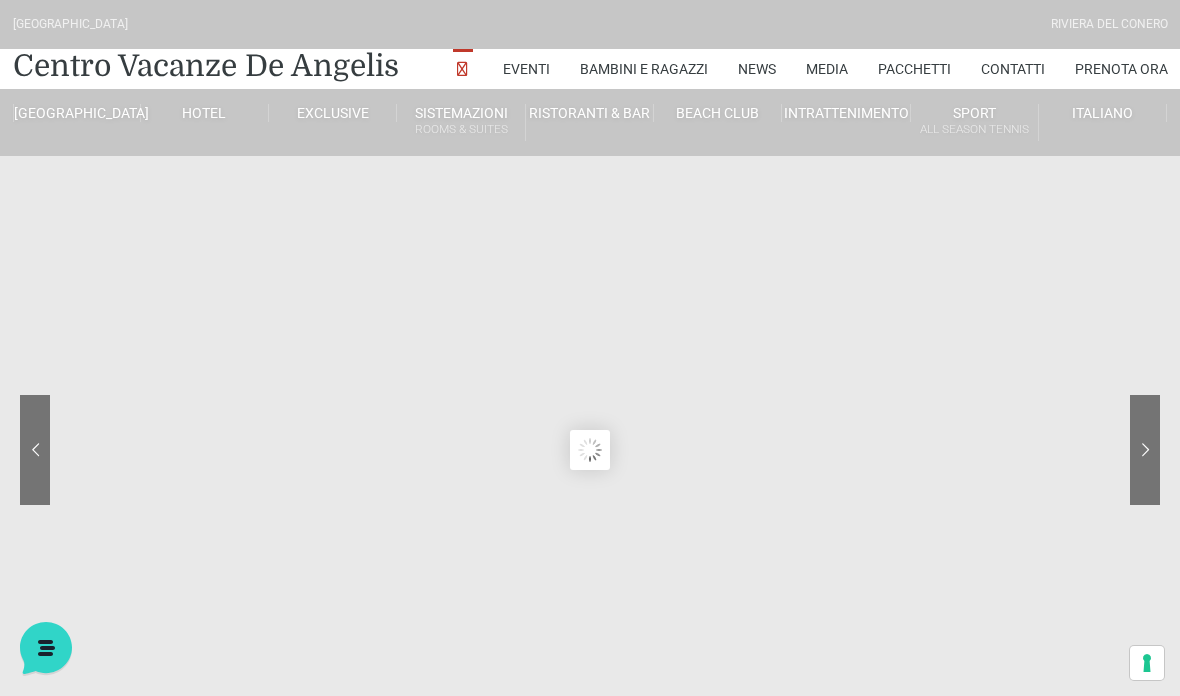 scroll, scrollTop: 0, scrollLeft: 0, axis: both 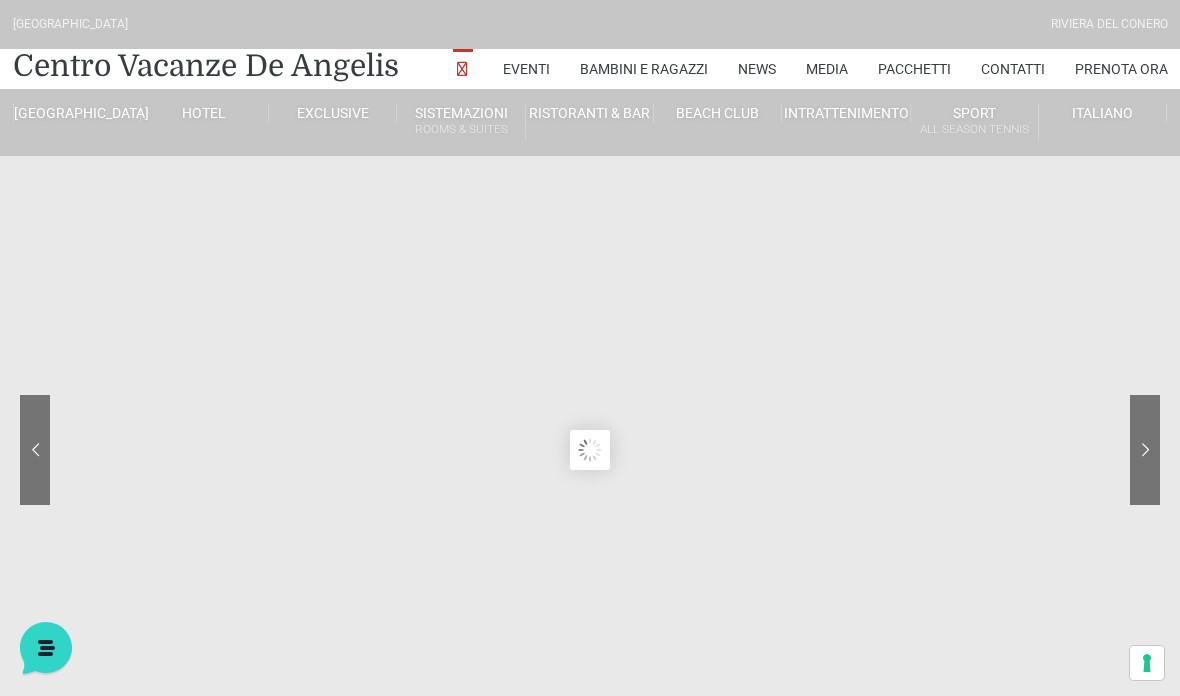 click on "Piscina Spiaggia" at bounding box center [755, 169] 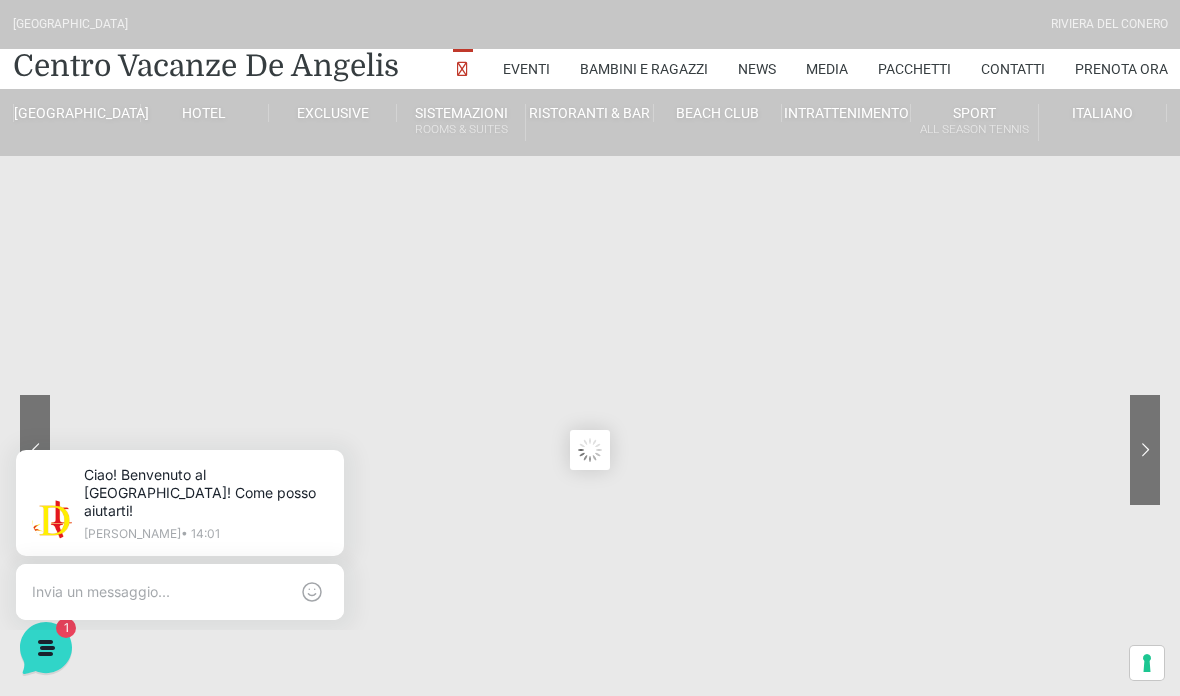 click at bounding box center [160, 592] 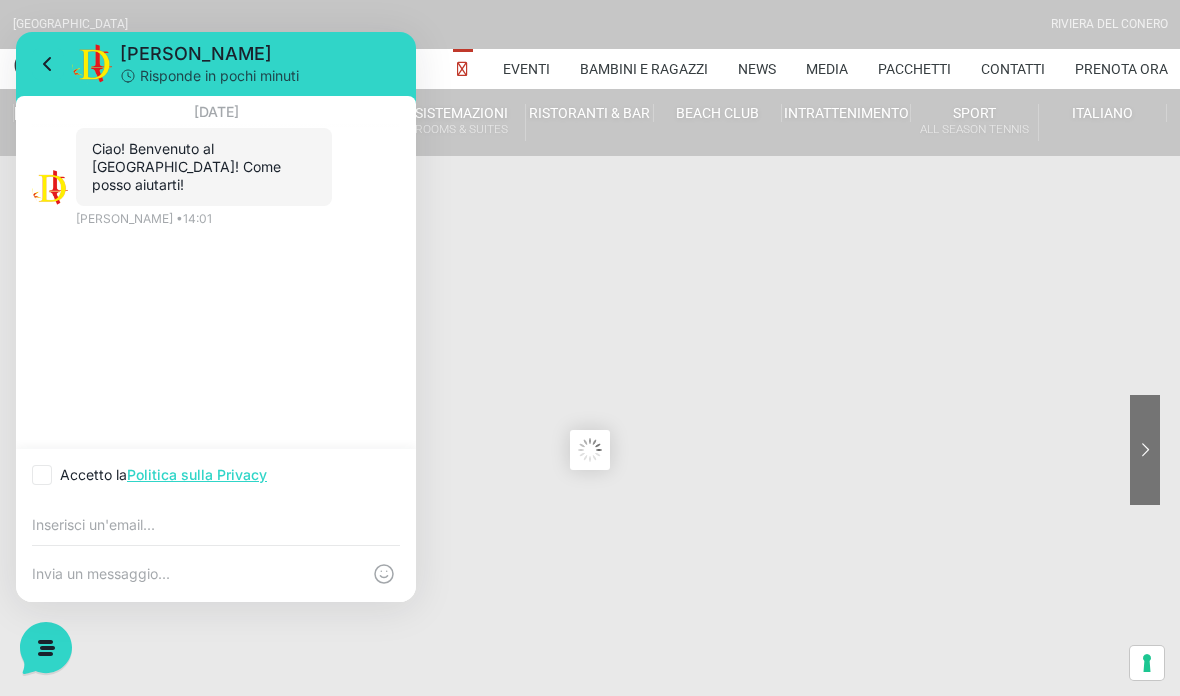 scroll, scrollTop: 0, scrollLeft: 0, axis: both 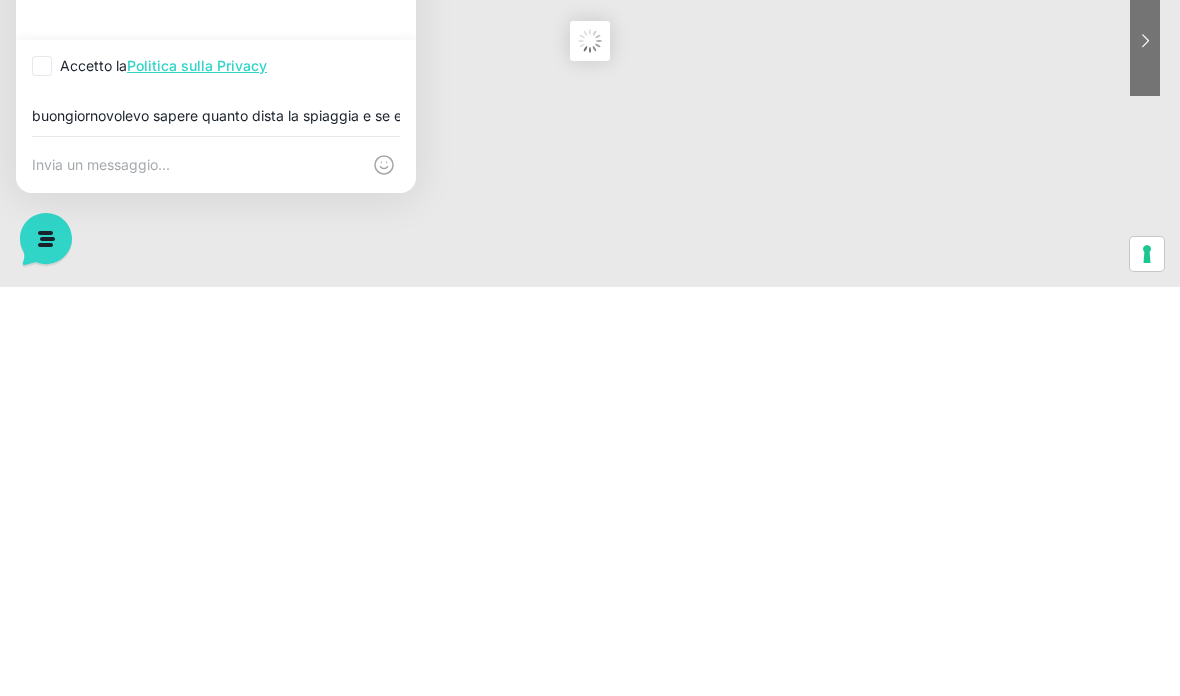 click on "buongiornovolevo sapere quanto dista la spiaggia e se e' compresa nel soggiorno" at bounding box center [216, 116] 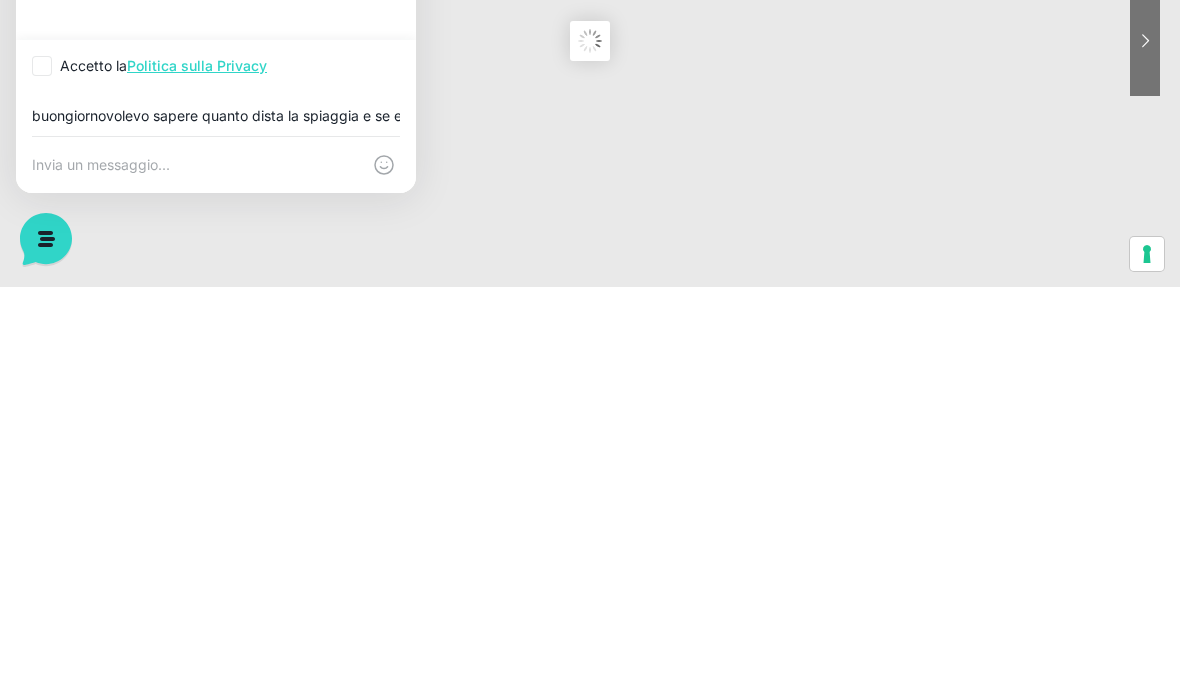type on "buongiornovolevo sapere quanto dista la spiaggia e se e' compresa nel soggiorno" 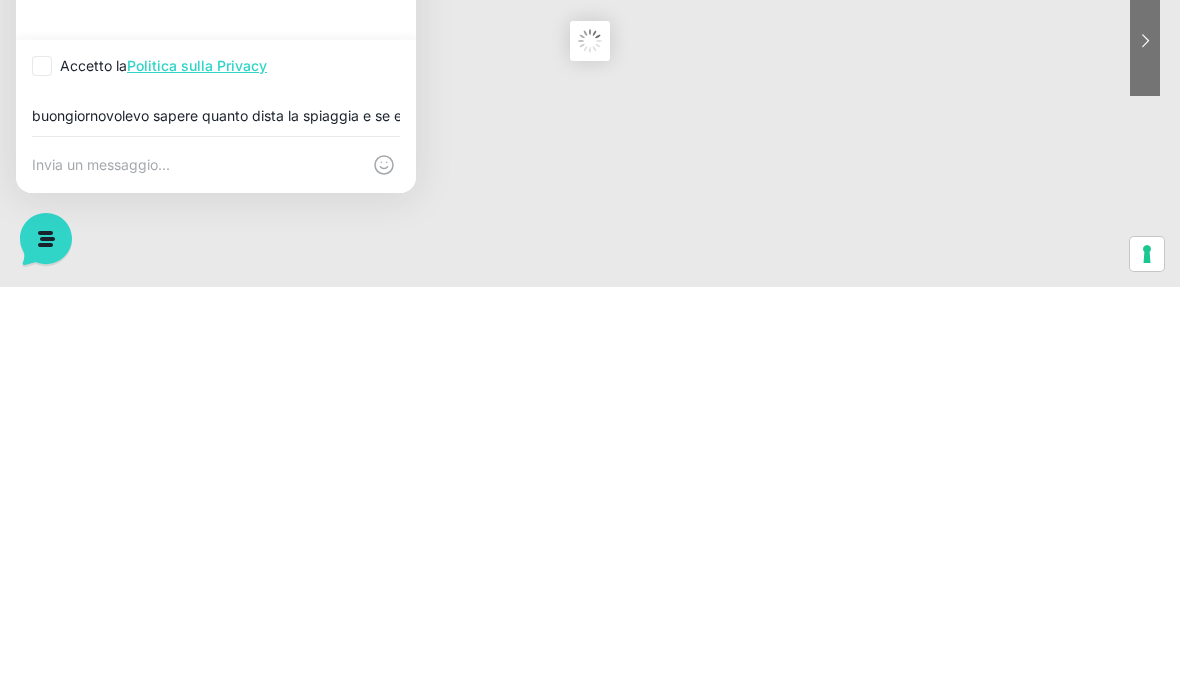 click 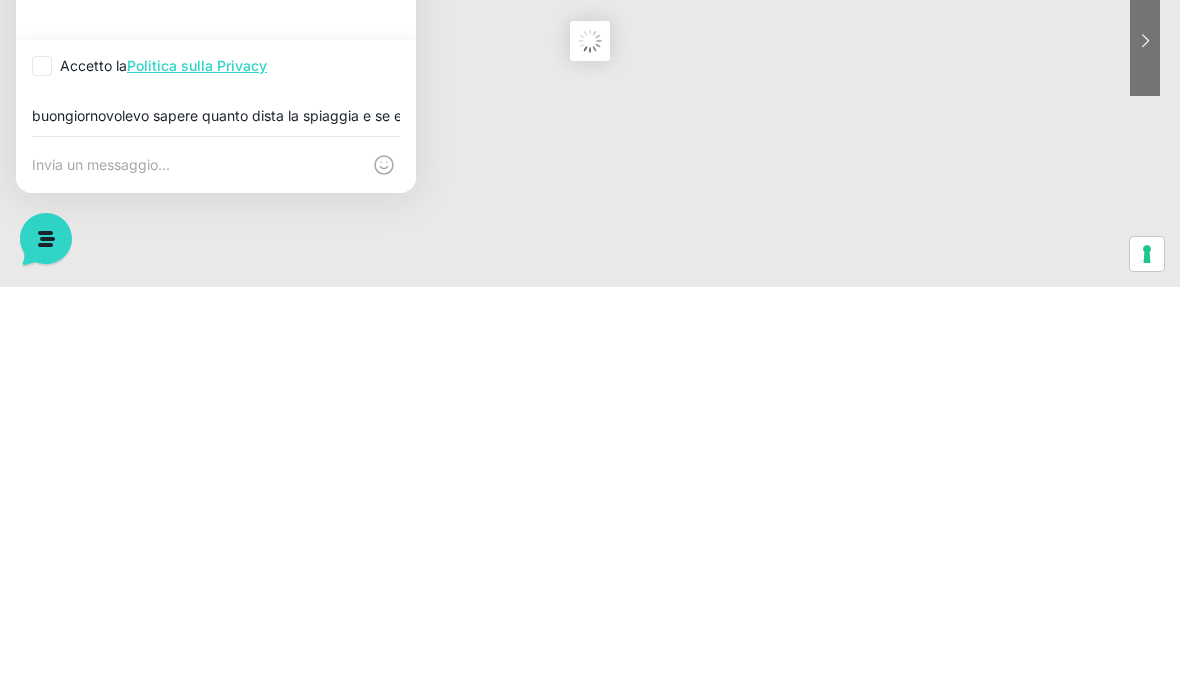 scroll, scrollTop: 409, scrollLeft: 0, axis: vertical 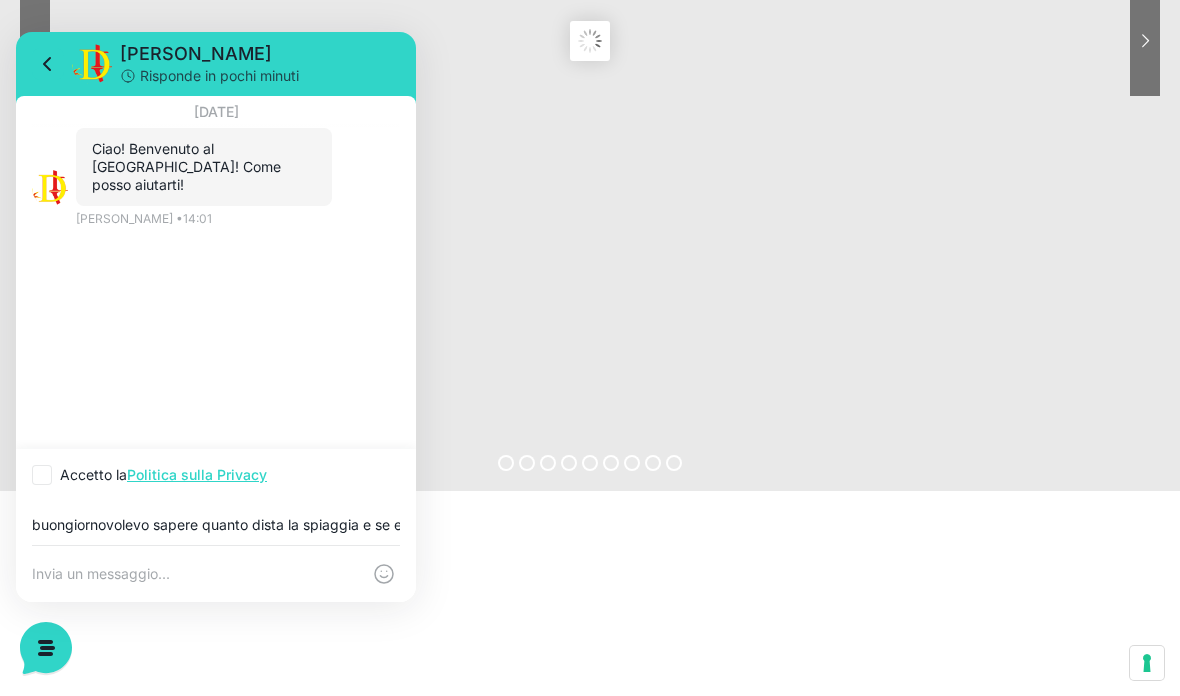 click at bounding box center [196, 574] 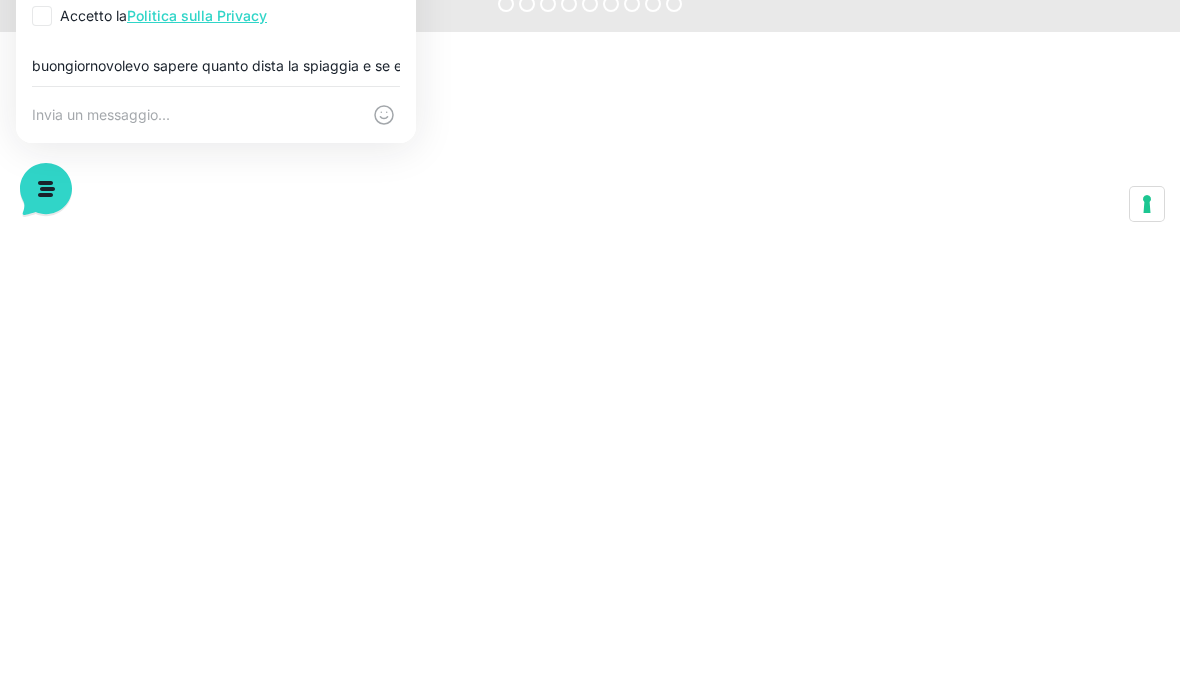 click on "Accetto la  Politica sulla Privacy" at bounding box center [149, 16] 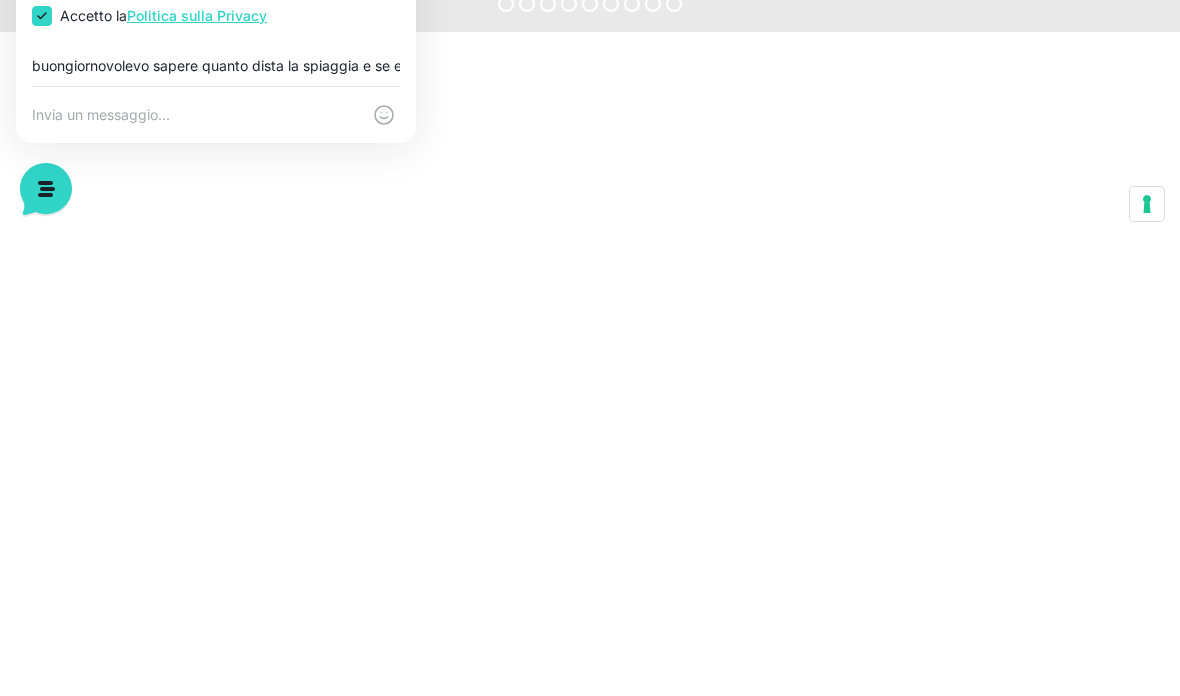 checkbox on "true" 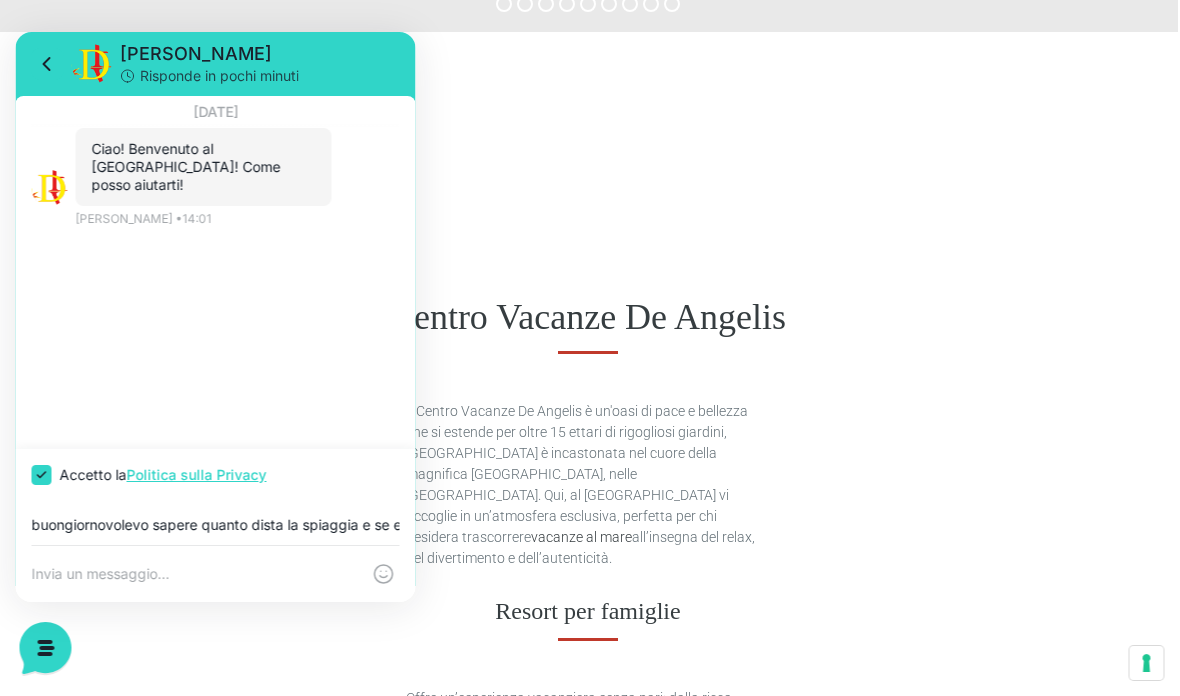 scroll, scrollTop: 868, scrollLeft: 3, axis: both 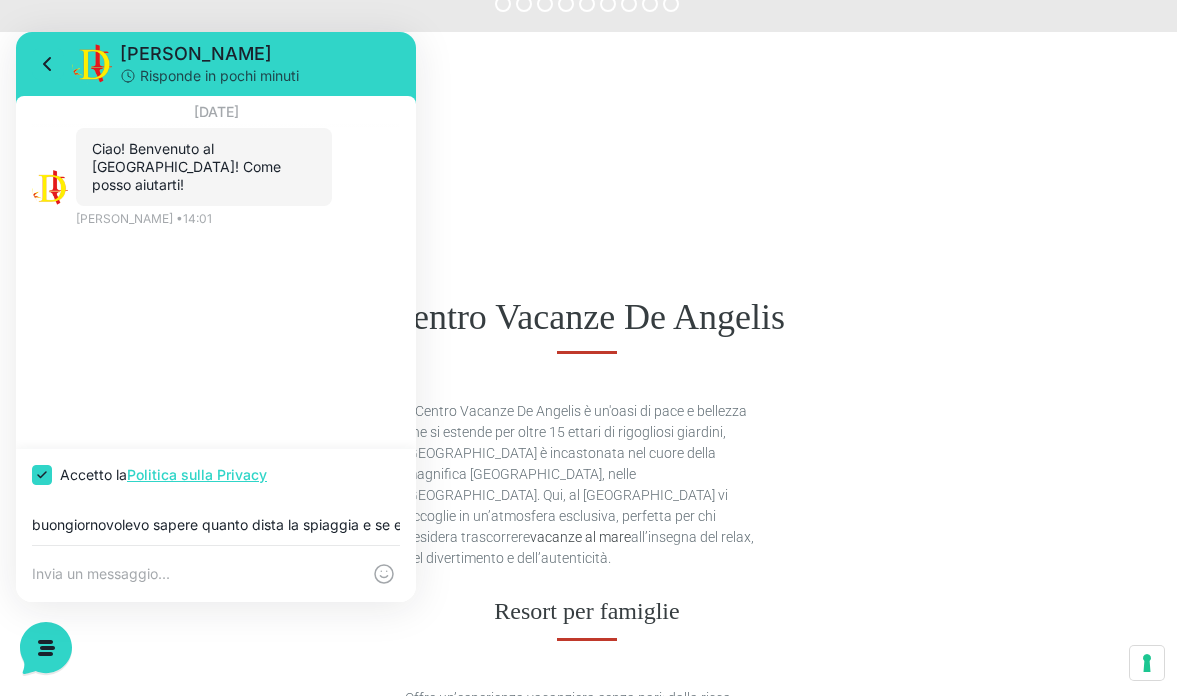 click on "[DATE] Ciao! Benvenuto al [GEOGRAPHIC_DATA]! Come posso aiutarti! 14:01 [PERSON_NAME] •  14:01" at bounding box center (216, 272) 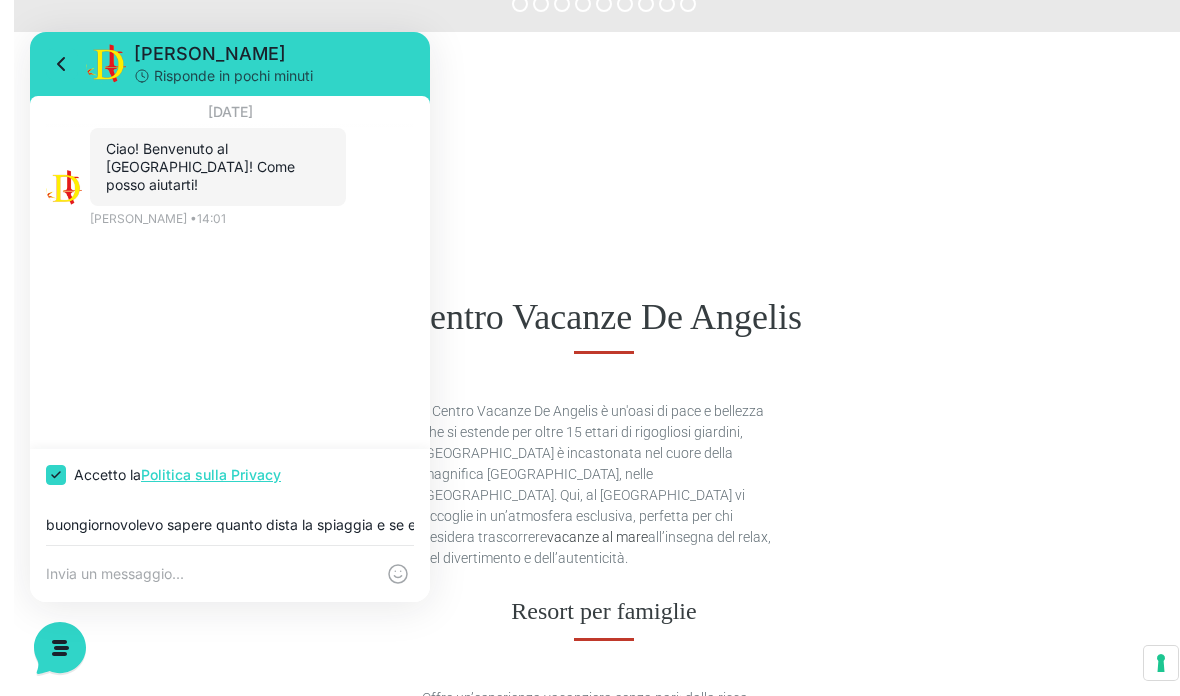 scroll, scrollTop: 868, scrollLeft: 3, axis: both 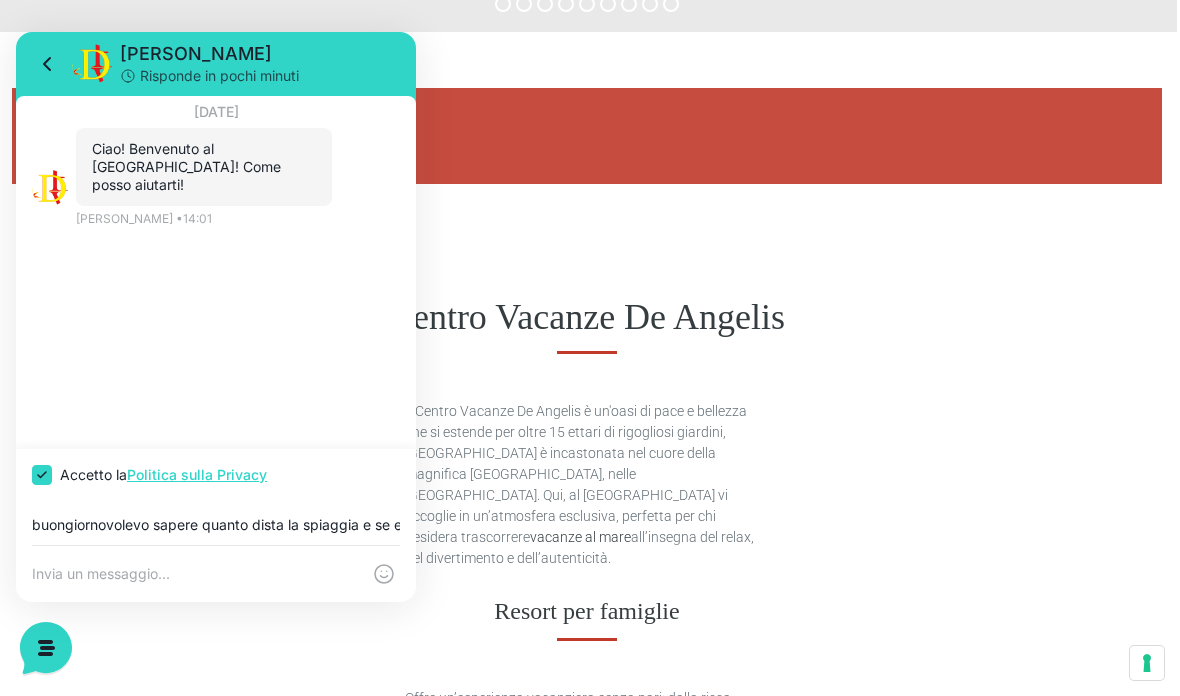 click on "[DATE] Ciao! Benvenuto al [GEOGRAPHIC_DATA]! Come posso aiutarti! 14:01 [PERSON_NAME] •  14:01" at bounding box center (216, 272) 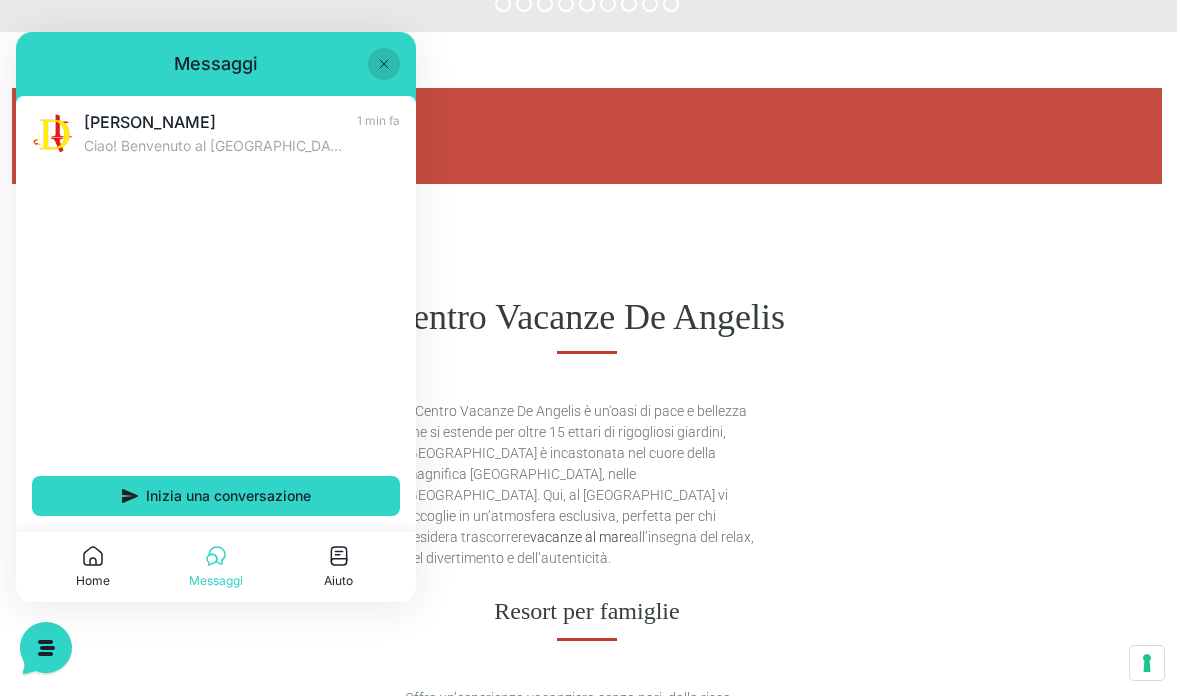 click on "Inizia una conversazione" at bounding box center (216, 496) 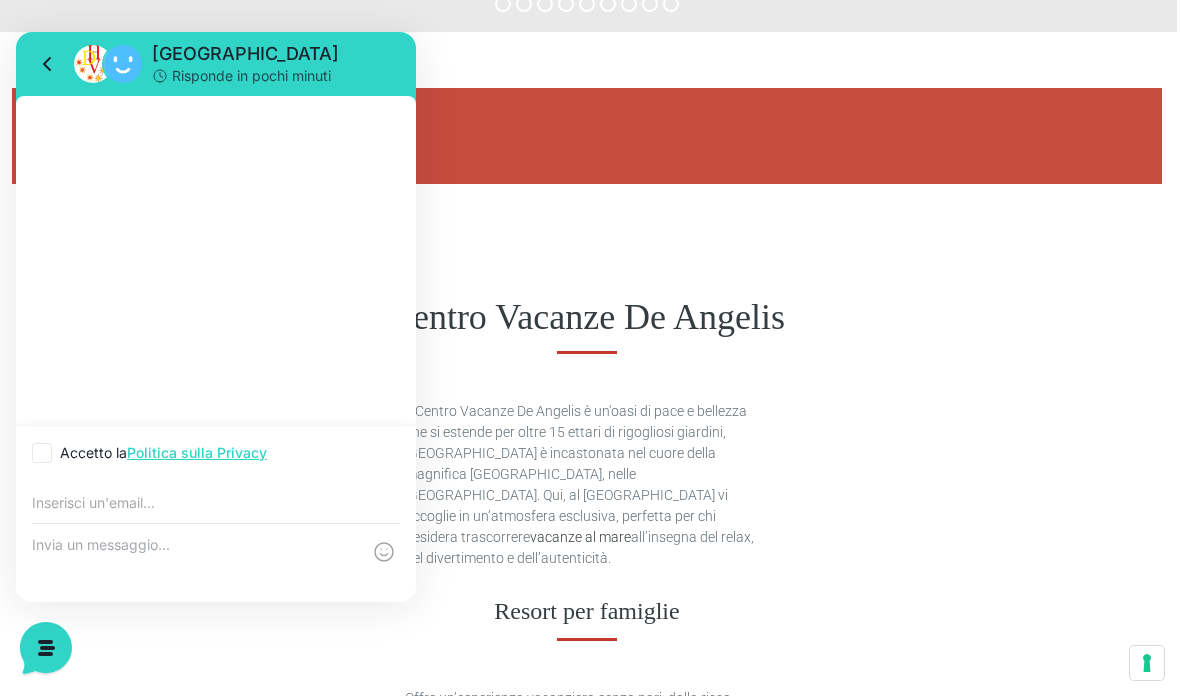 scroll, scrollTop: 868, scrollLeft: 0, axis: vertical 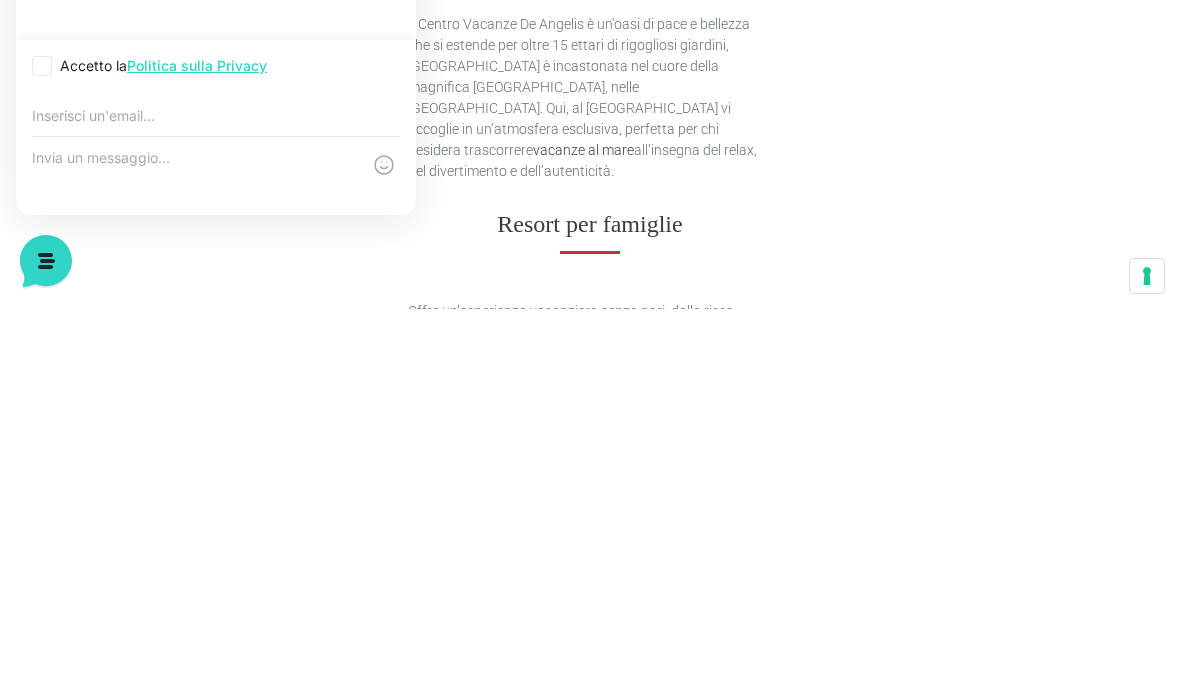 click at bounding box center (196, 176) 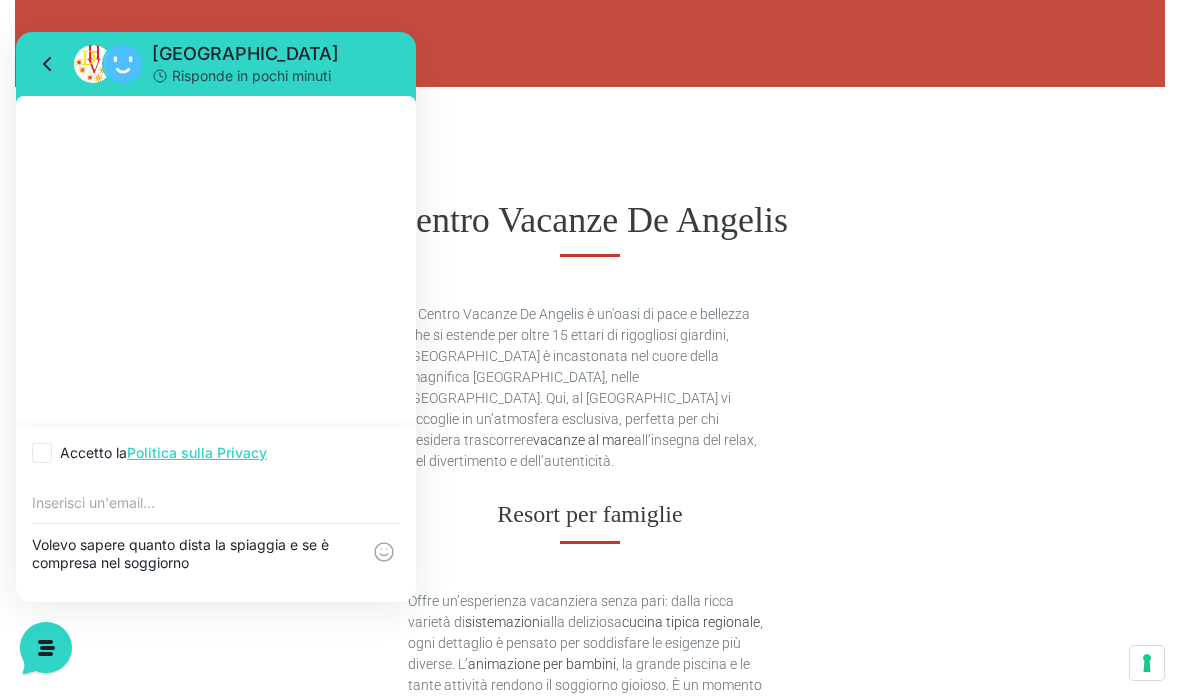 scroll, scrollTop: 964, scrollLeft: 0, axis: vertical 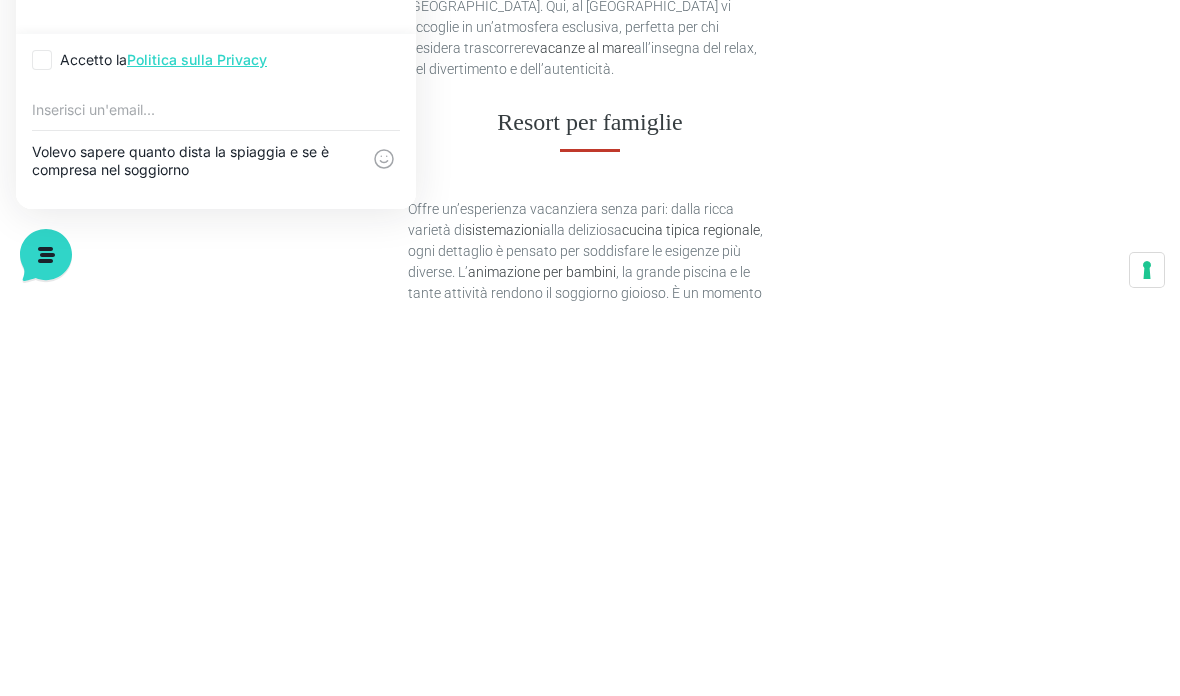 type on "Volevo sapere quanto dista la spiaggia e se è compresa nel soggiorno" 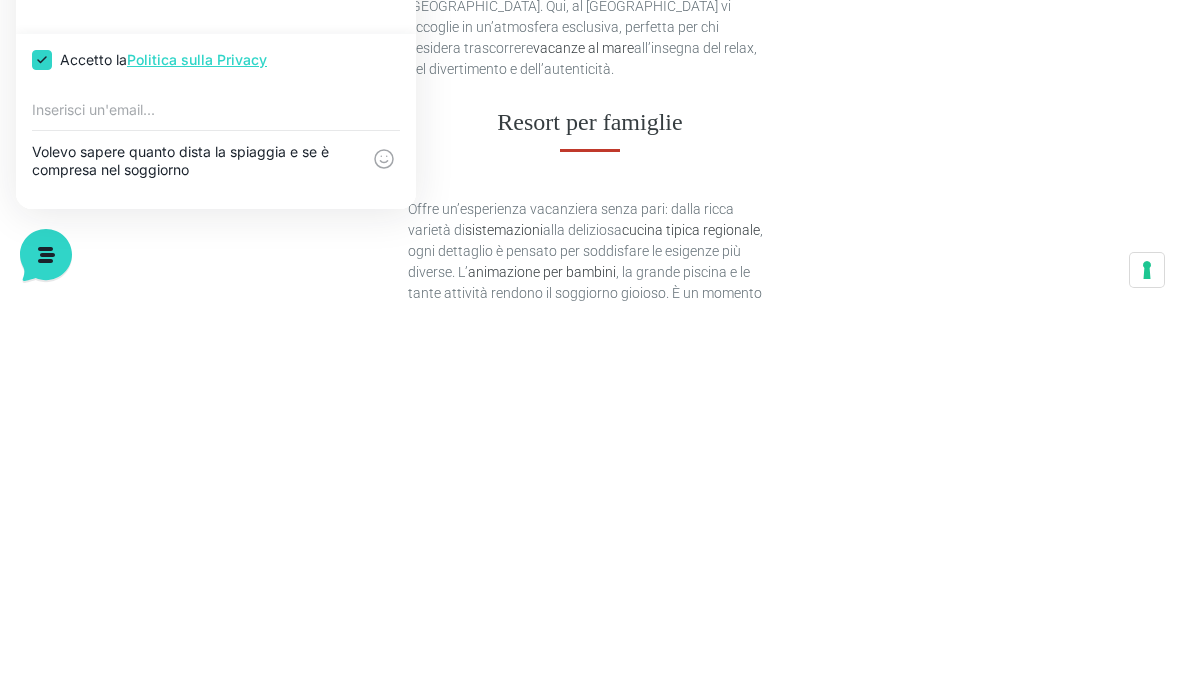 checkbox on "true" 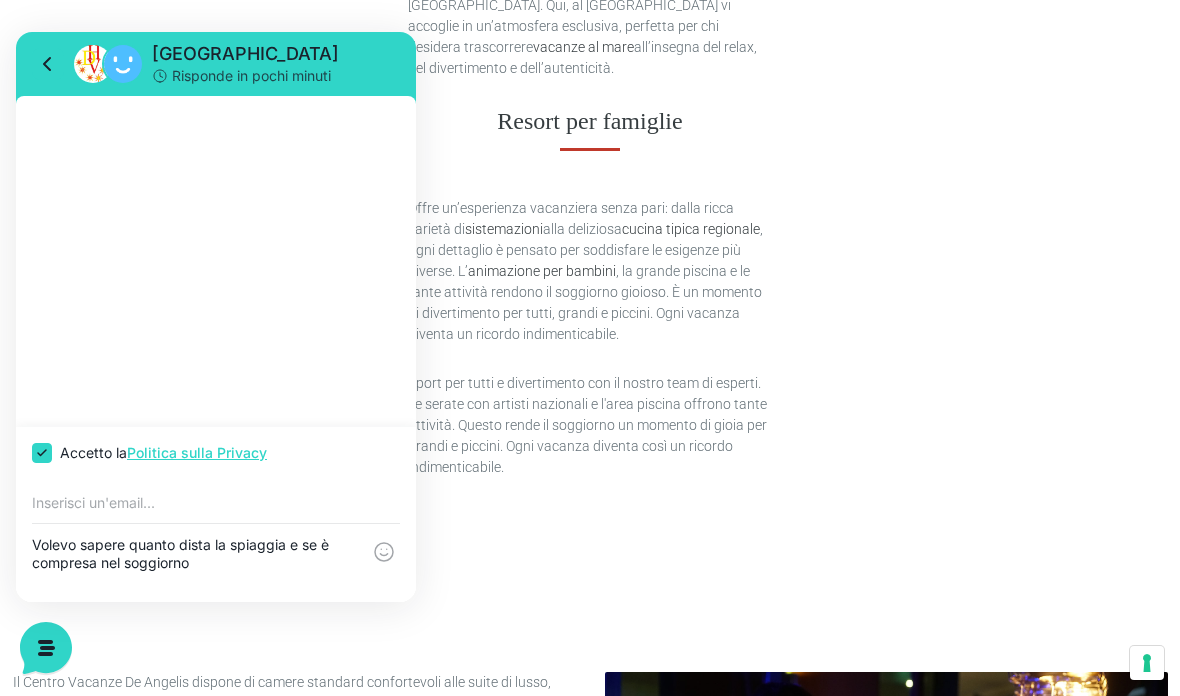 click on "Volevo sapere quanto dista la spiaggia e se è compresa nel soggiorno" at bounding box center (196, 563) 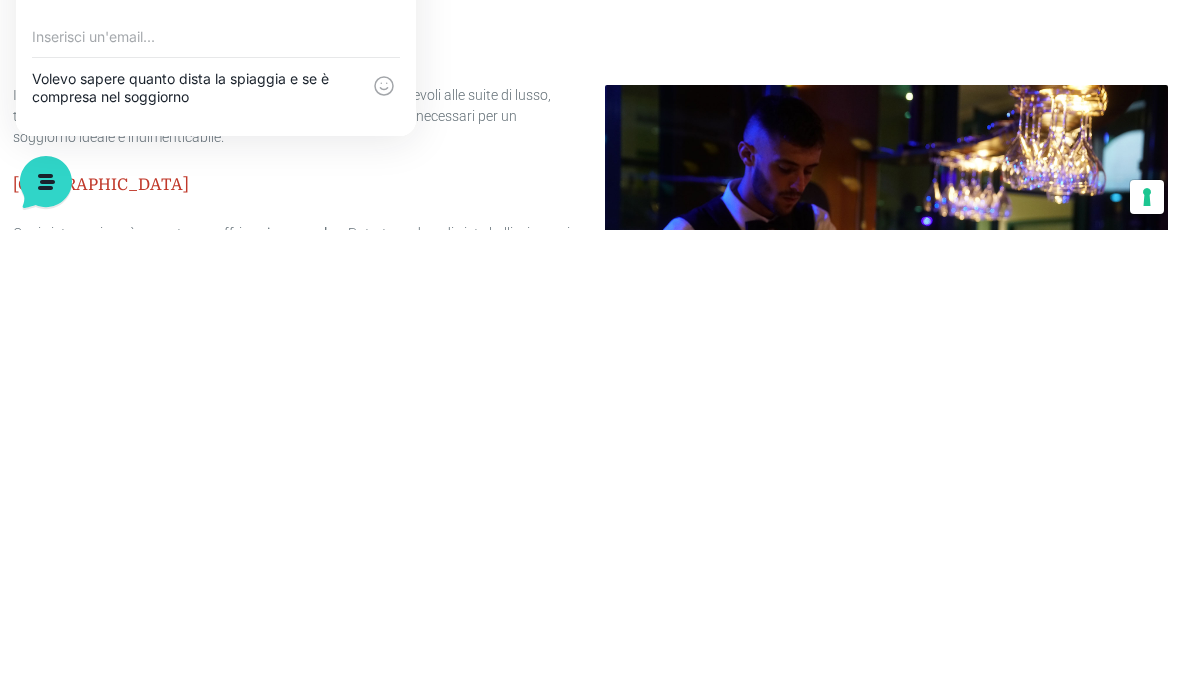 scroll, scrollTop: 1480, scrollLeft: 0, axis: vertical 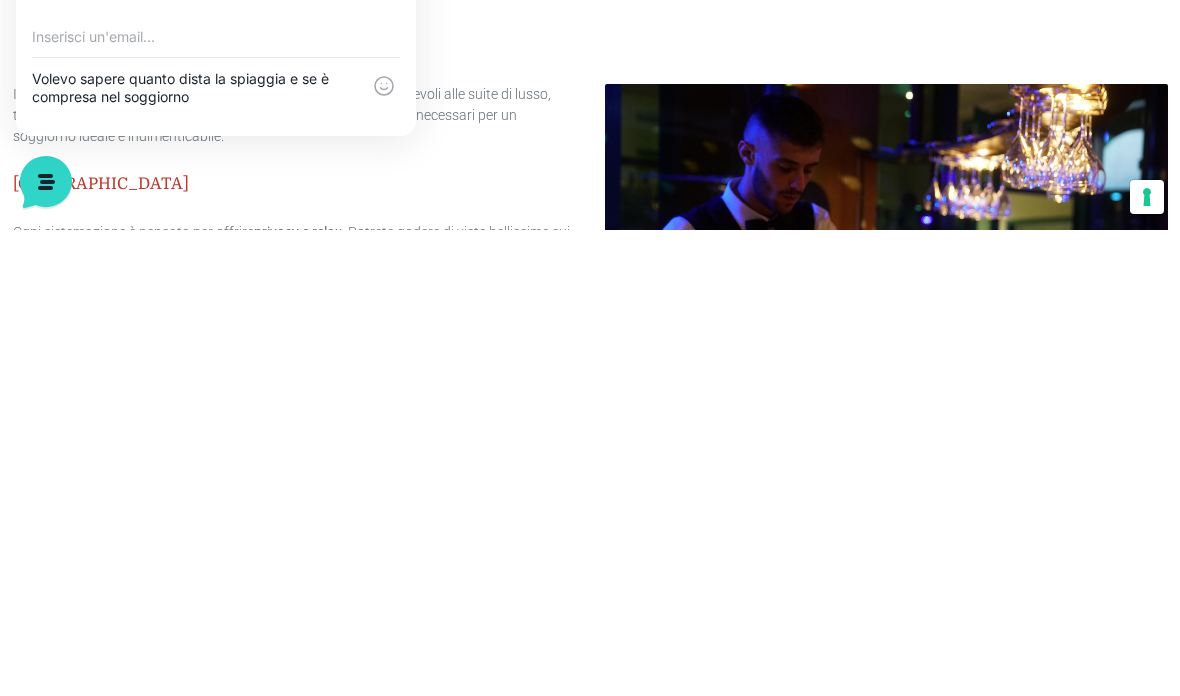 click at bounding box center (384, 86) 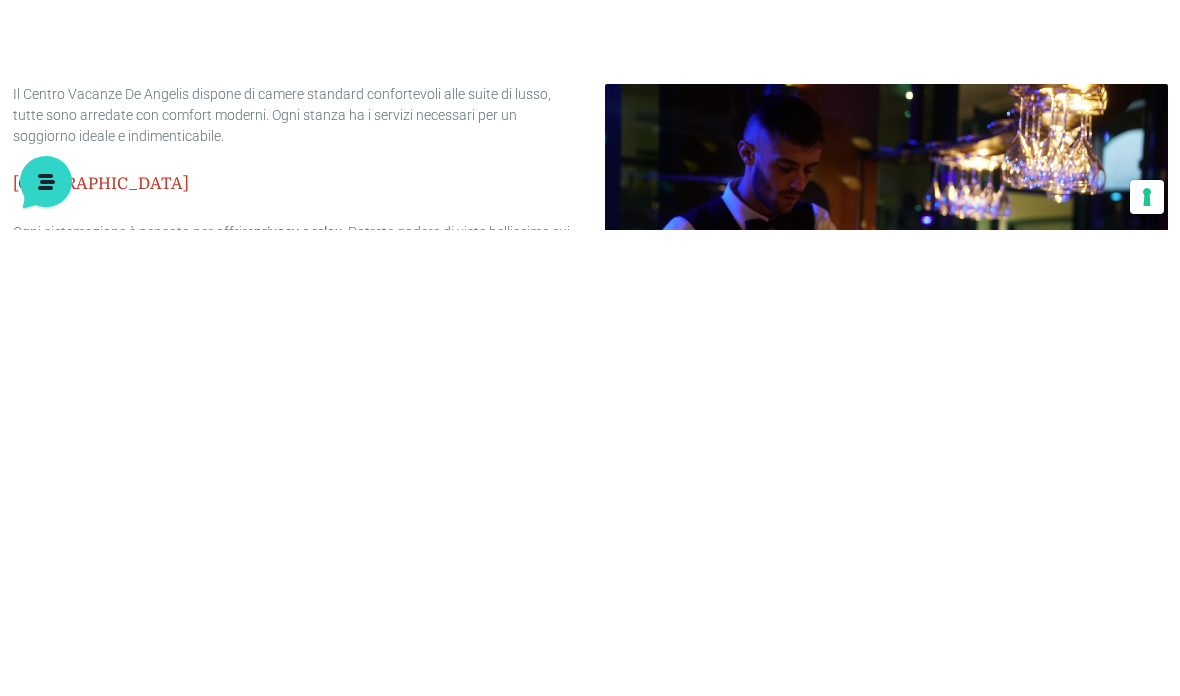 scroll, scrollTop: 1946, scrollLeft: 0, axis: vertical 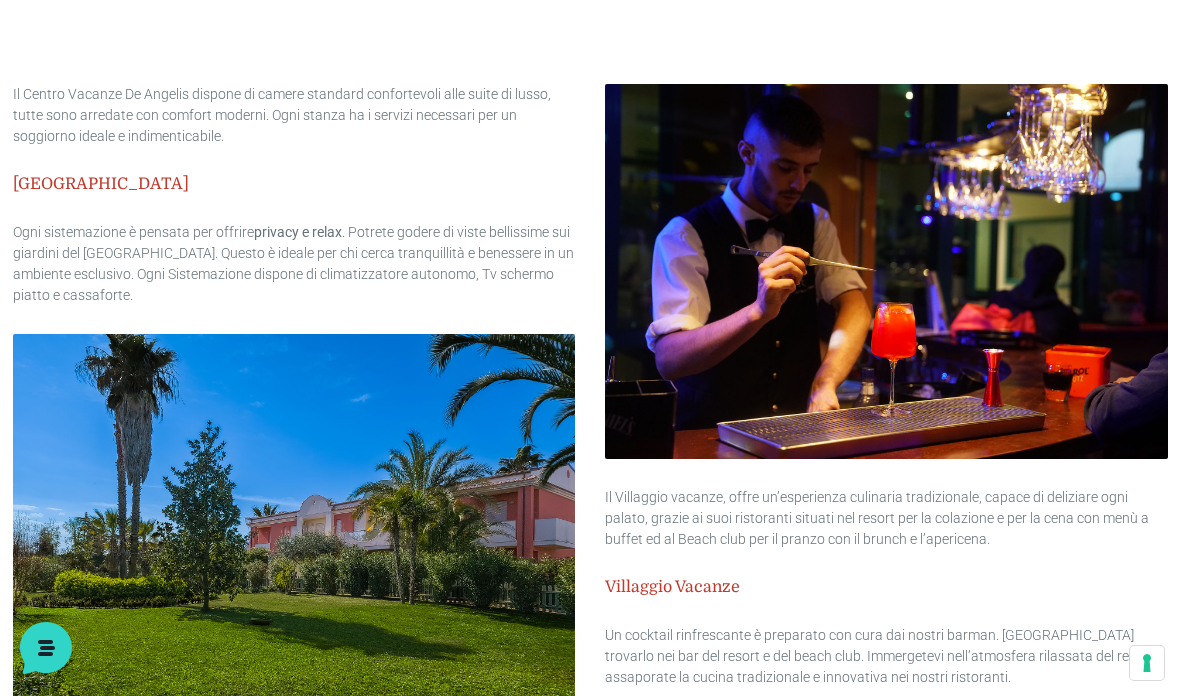 click 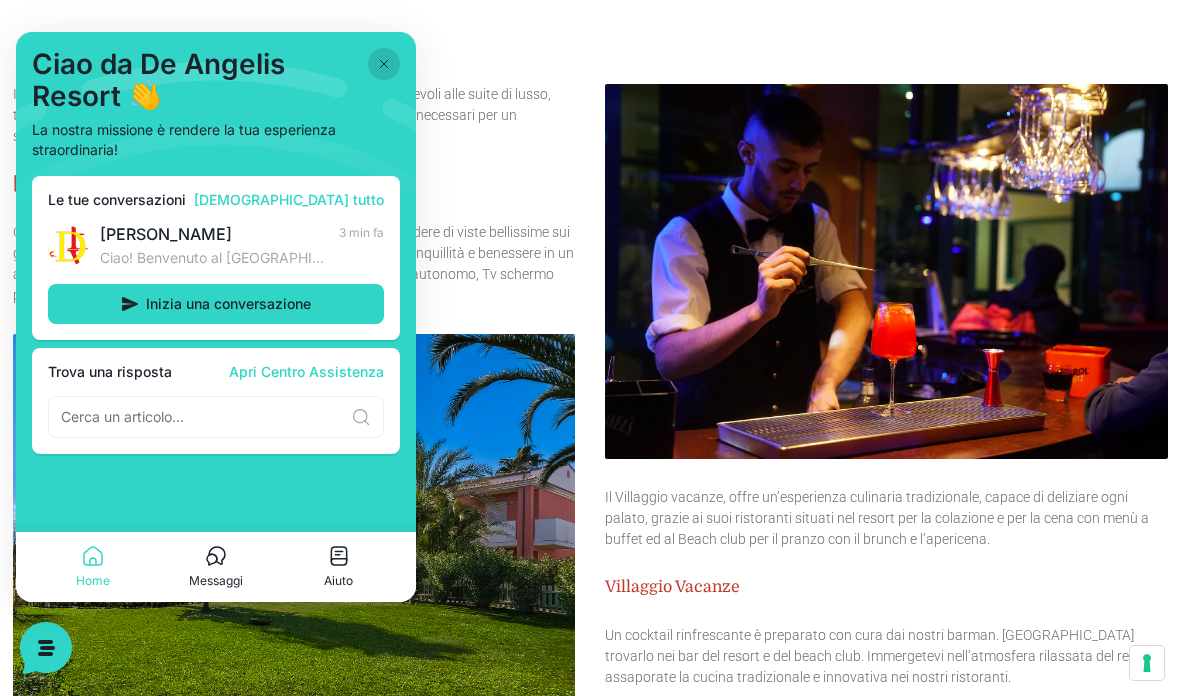 click 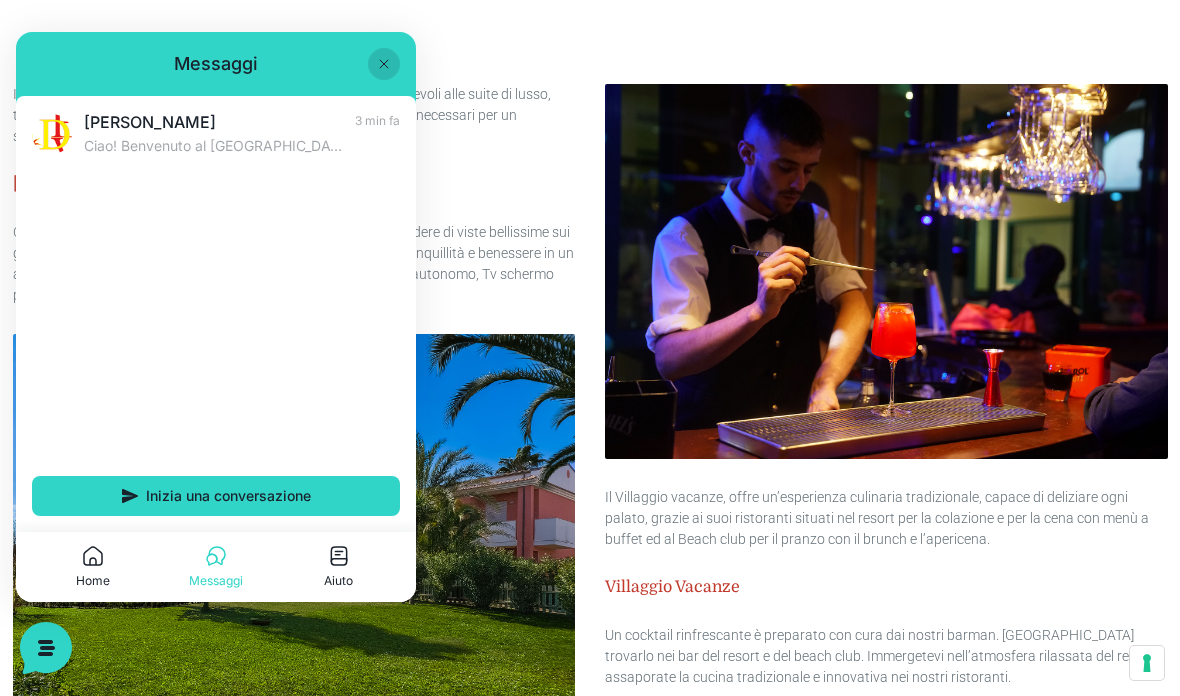 click on "Inizia una conversazione" at bounding box center [228, 496] 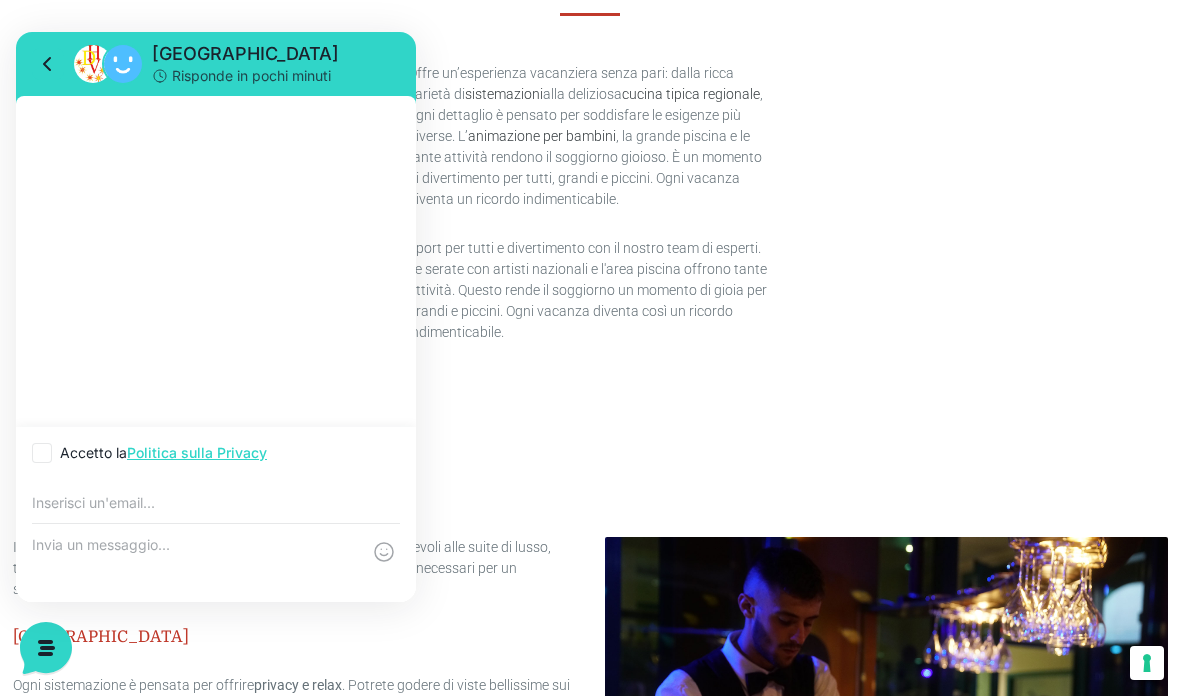 scroll, scrollTop: 1493, scrollLeft: 0, axis: vertical 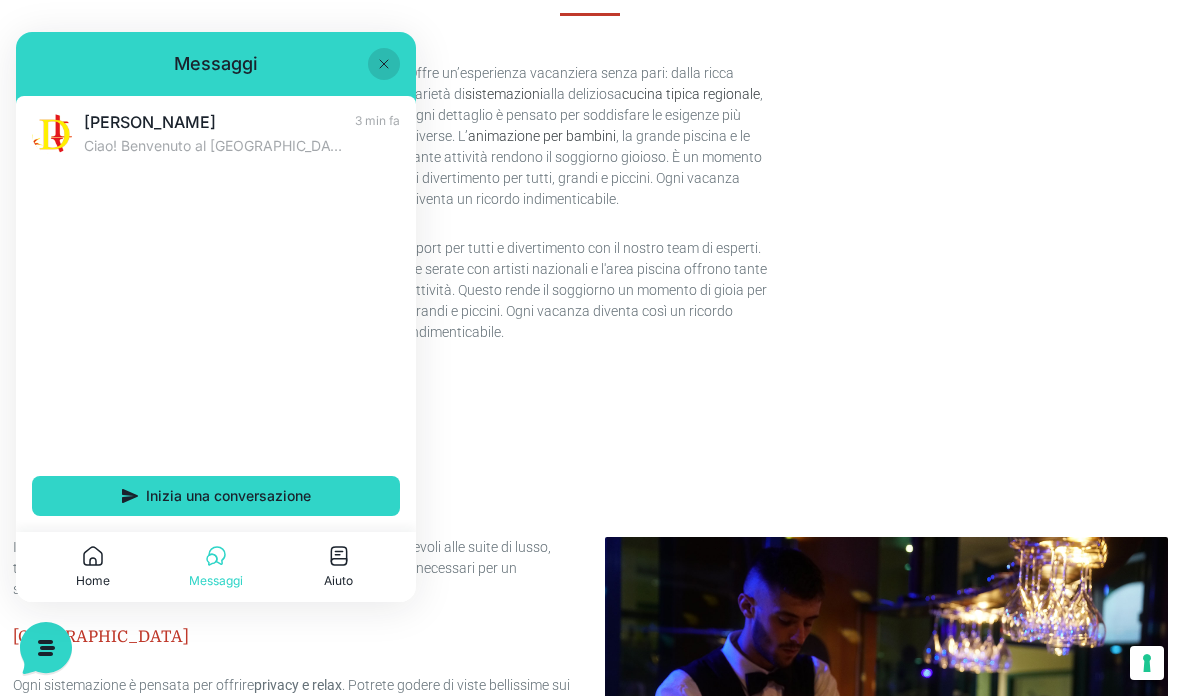 click on "Inizia una conversazione" at bounding box center (228, 496) 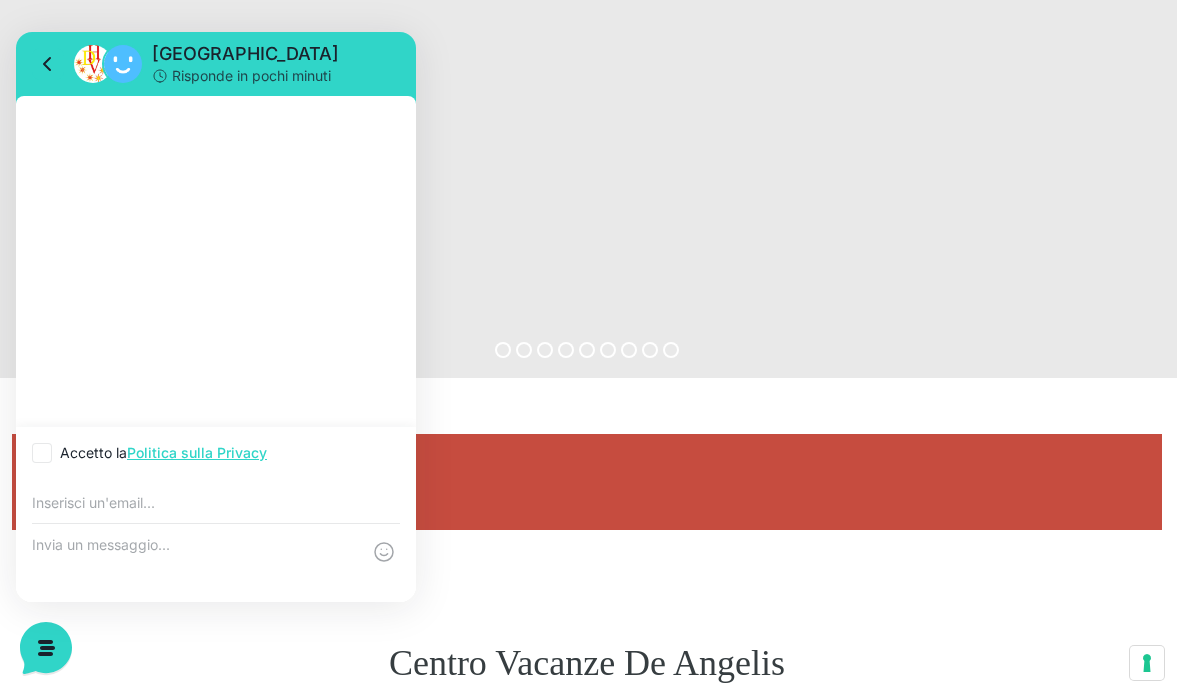 scroll, scrollTop: 478, scrollLeft: 3, axis: both 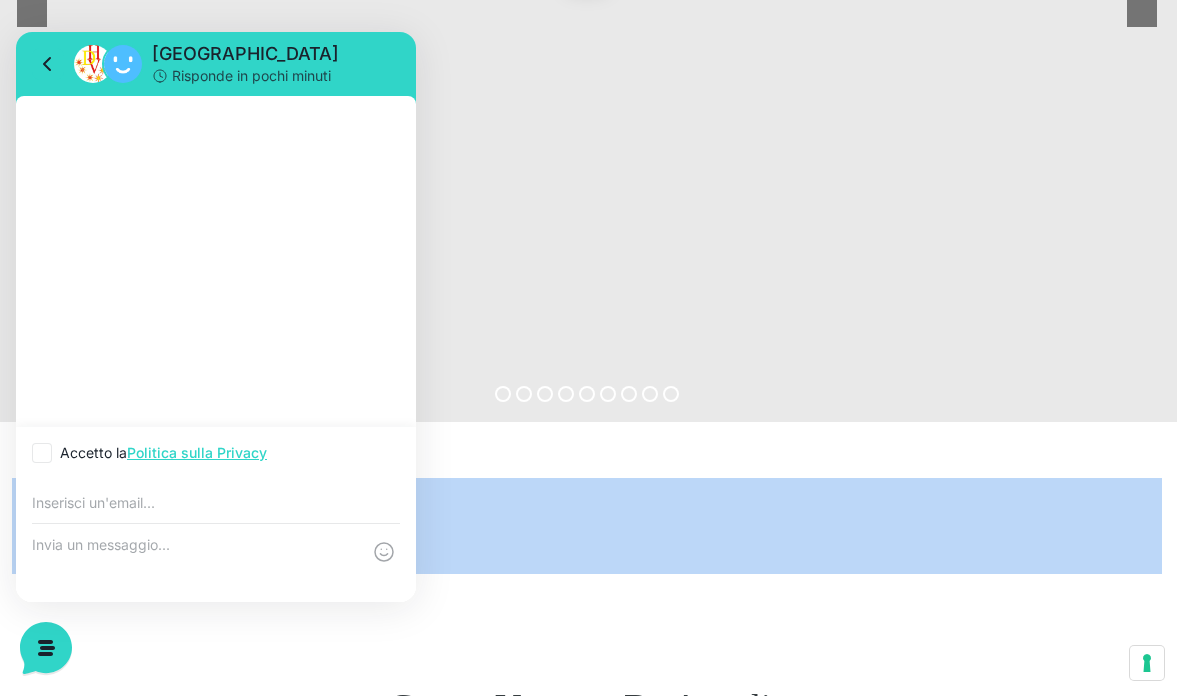 click 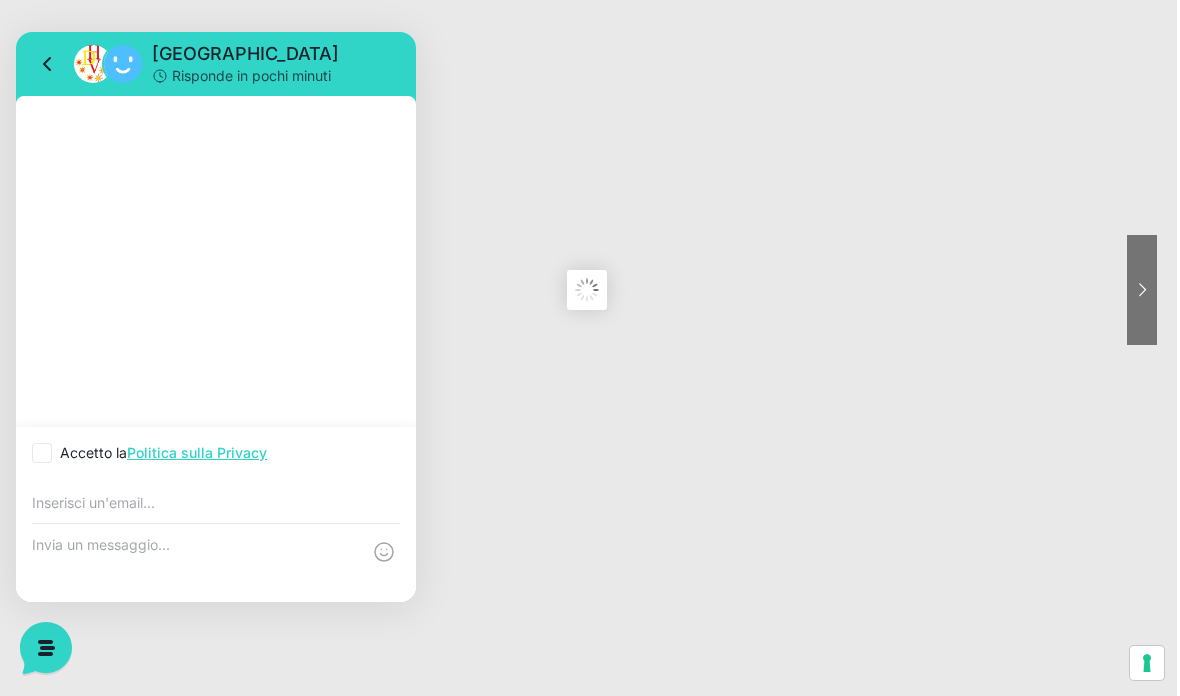 scroll, scrollTop: 0, scrollLeft: 3, axis: horizontal 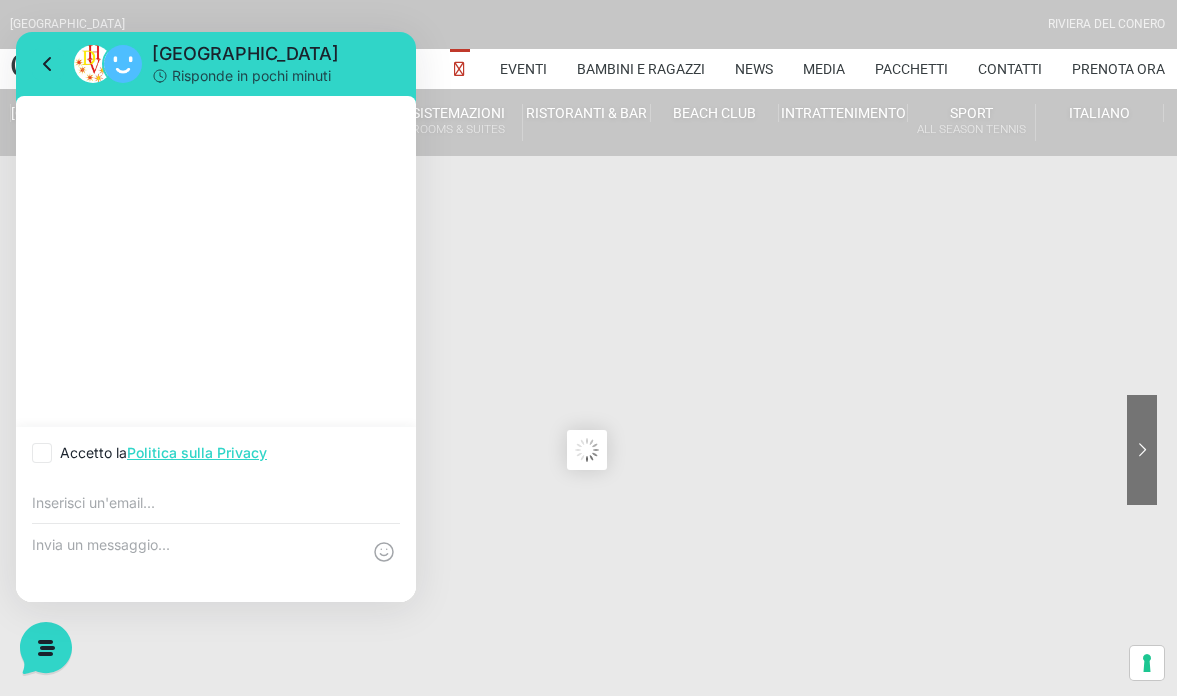 click at bounding box center [48, 64] 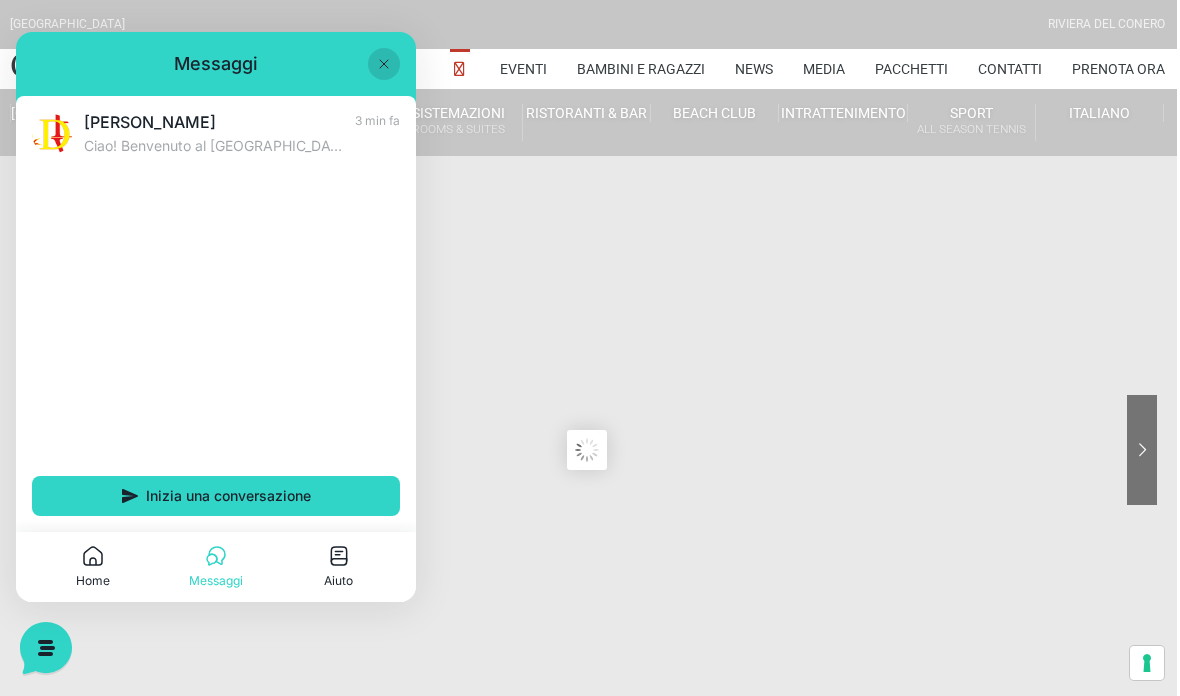 click at bounding box center [384, 64] 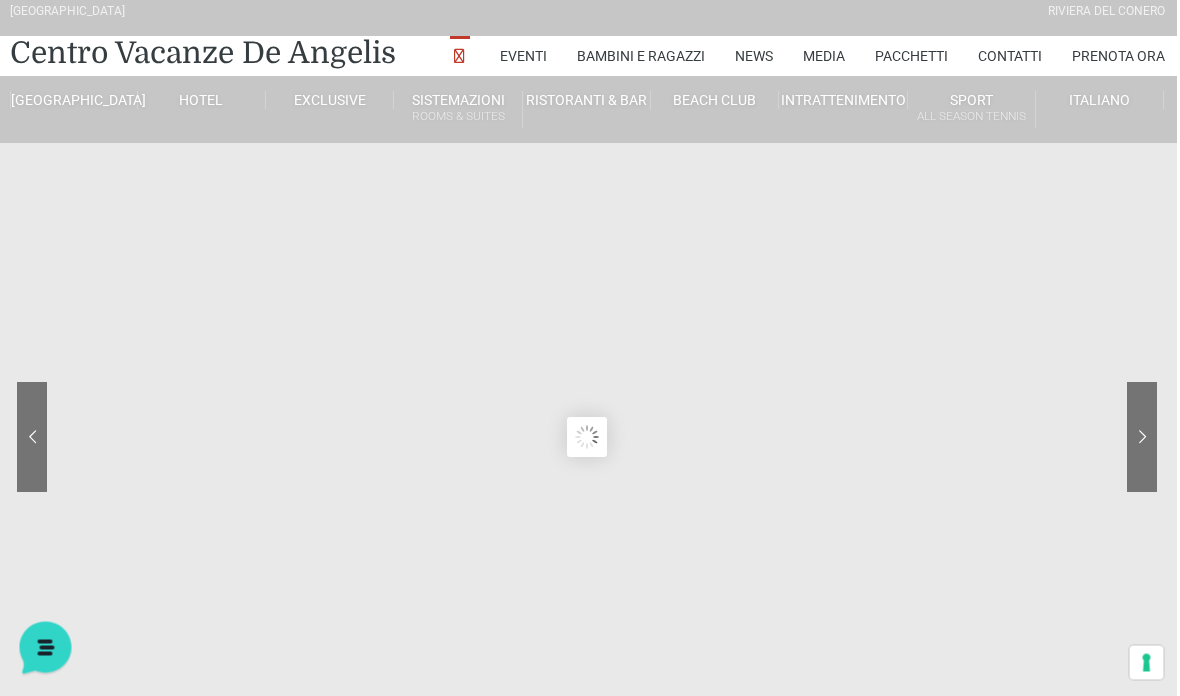 scroll, scrollTop: 12, scrollLeft: 3, axis: both 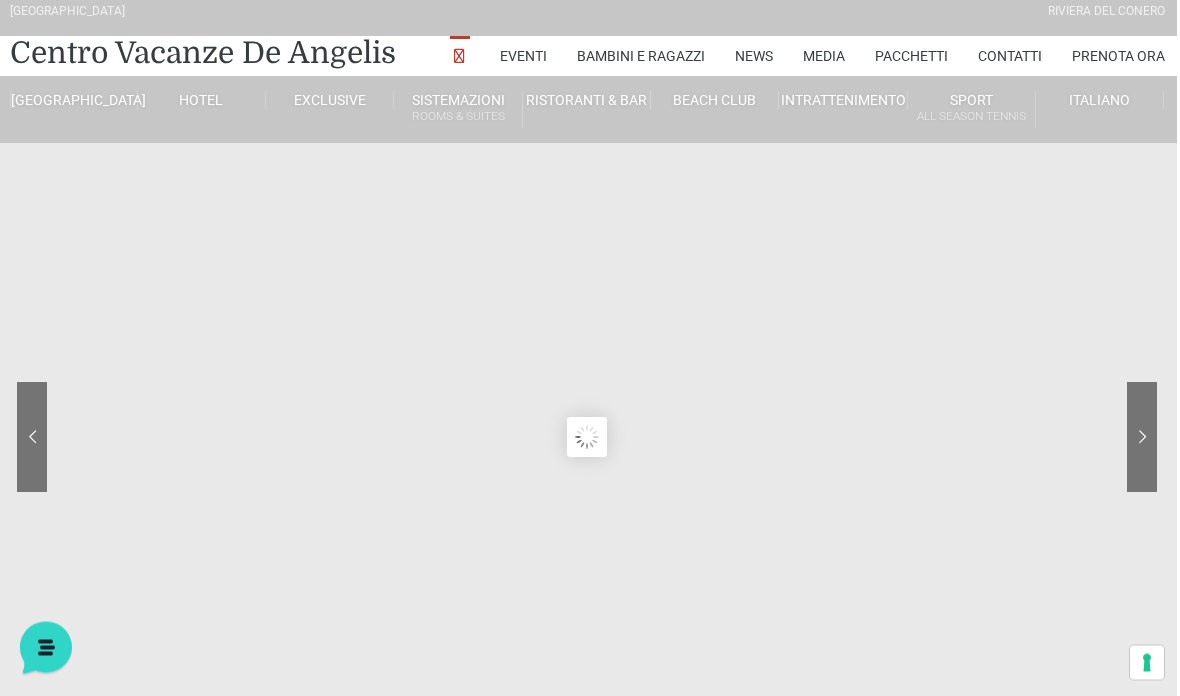 click on "Villa Trilocale Deluxe Numana" at bounding box center [529, 176] 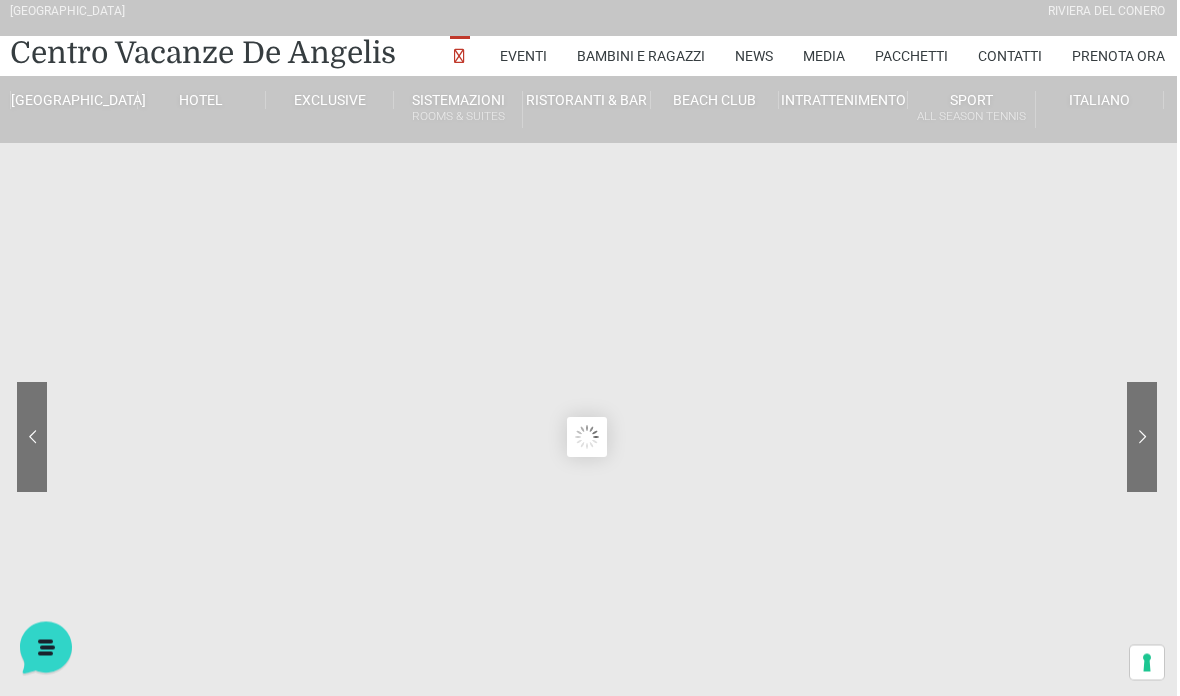 scroll, scrollTop: 13, scrollLeft: 3, axis: both 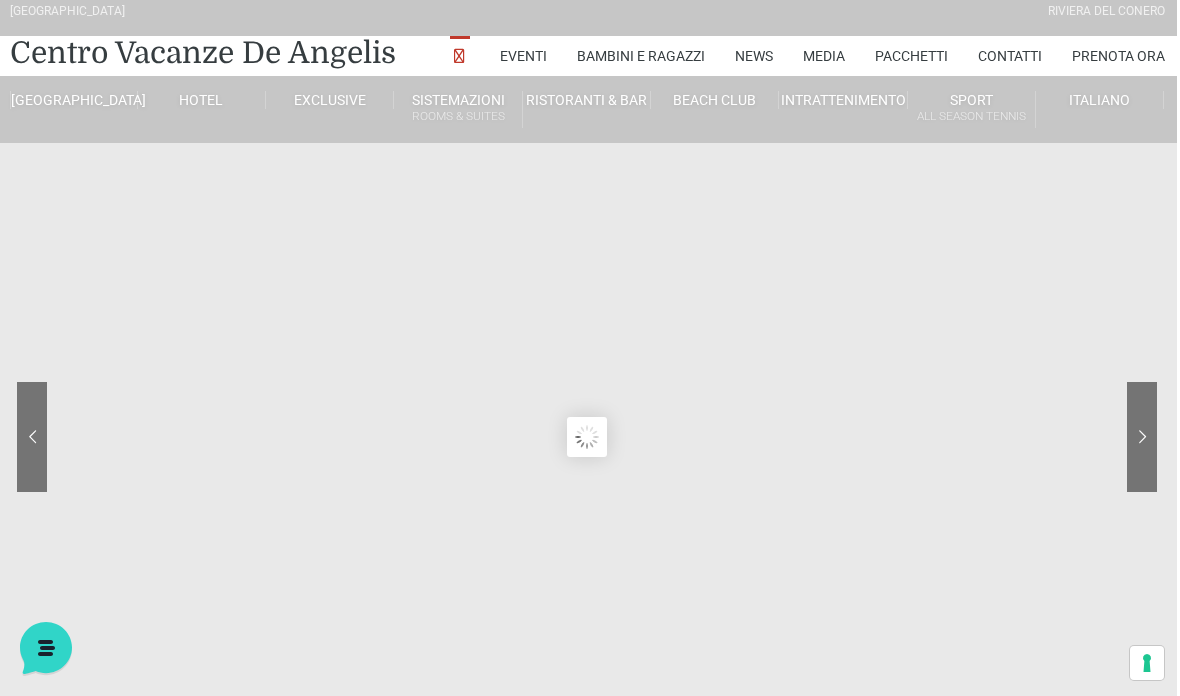click on "Villa Trilocale Deluxe Private Garden" at bounding box center [529, 210] 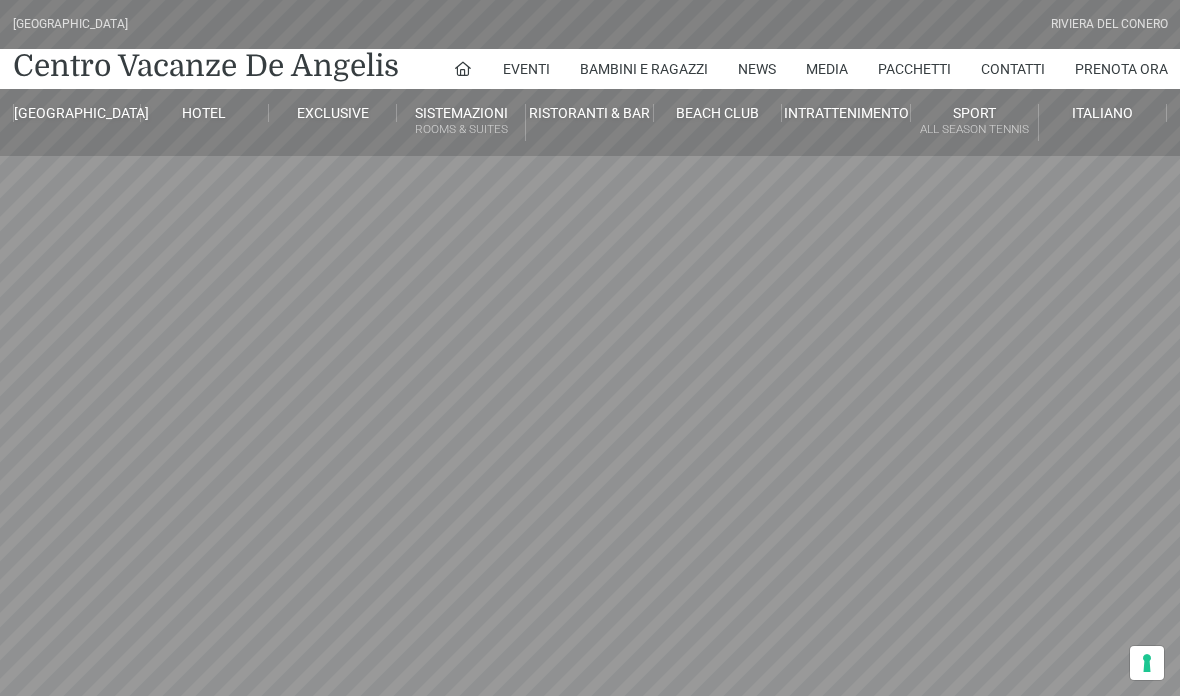 scroll, scrollTop: 0, scrollLeft: 0, axis: both 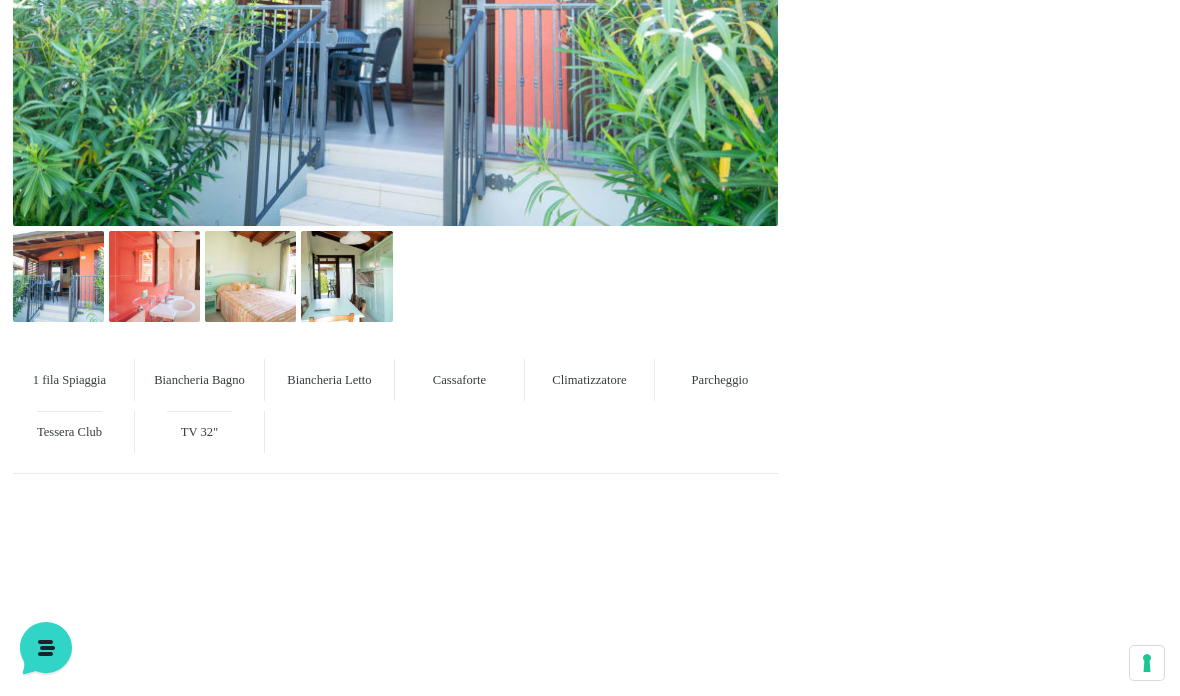 click at bounding box center [154, 276] 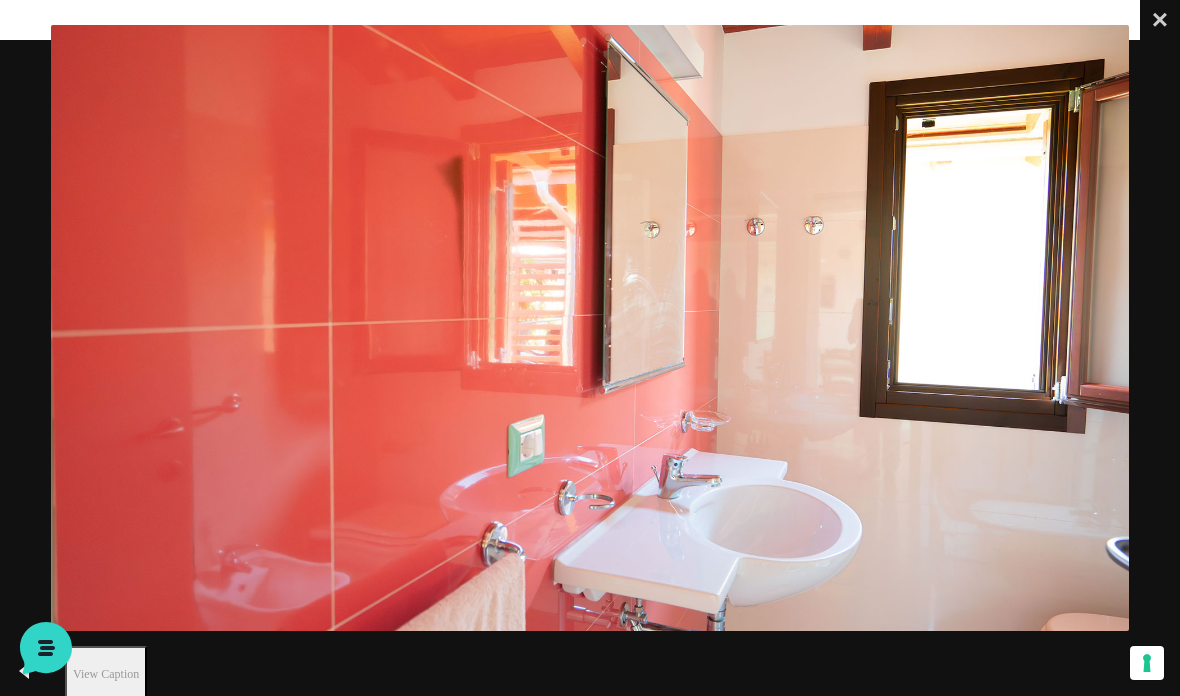 click on "Close" at bounding box center [1160, 20] 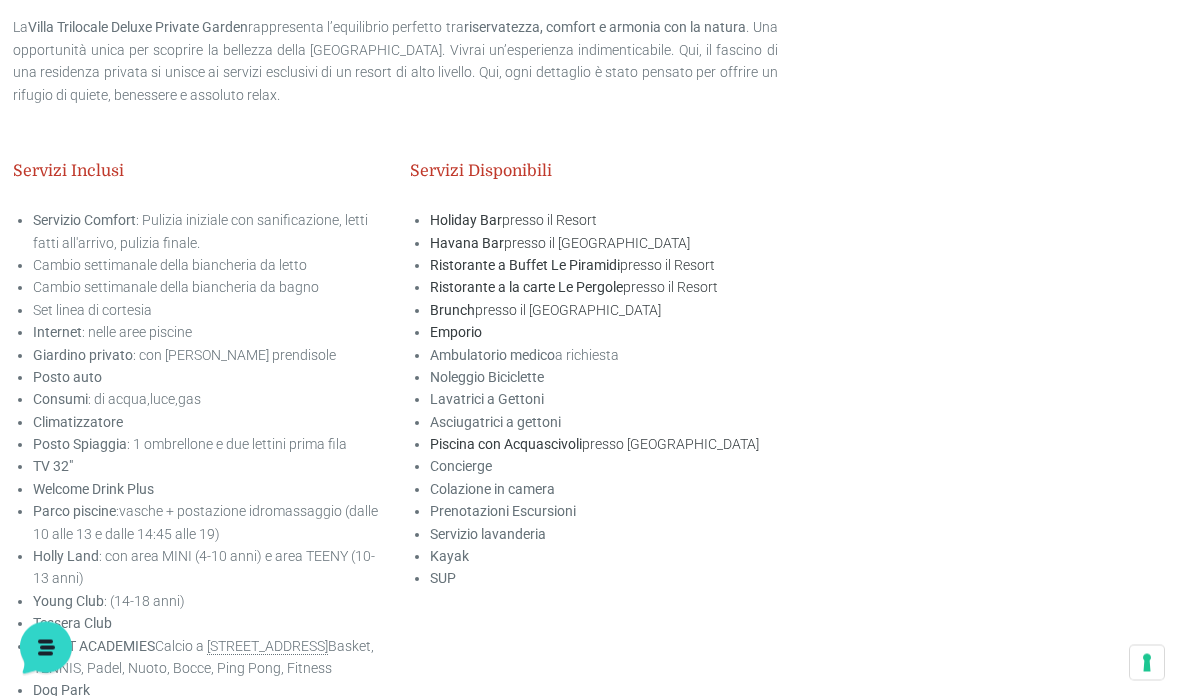scroll, scrollTop: 3330, scrollLeft: 0, axis: vertical 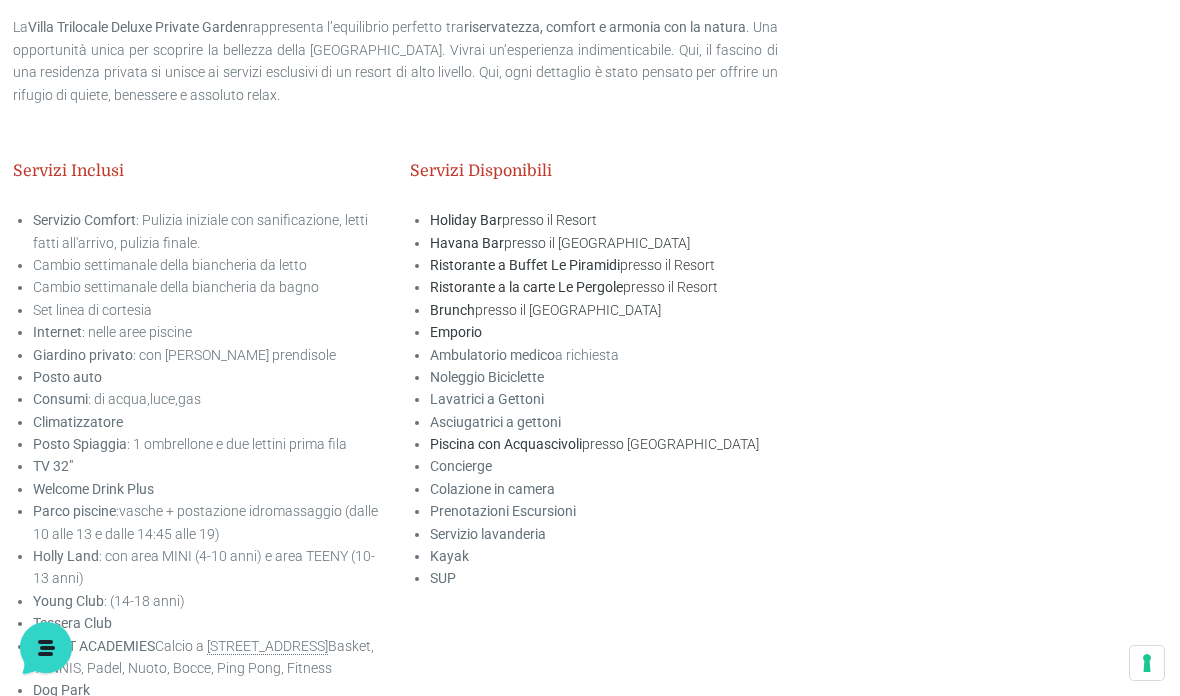 click on "Piscina con Acquascivoli  presso Beach Club" at bounding box center [594, 444] 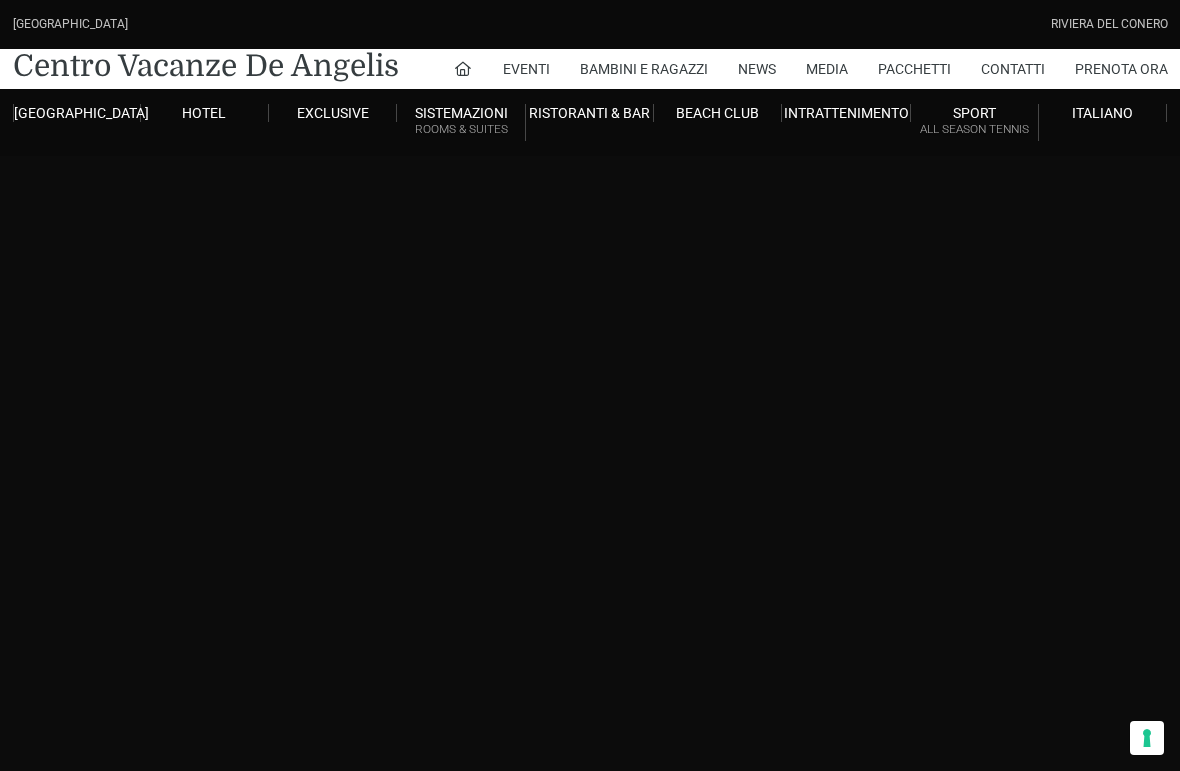 scroll, scrollTop: 0, scrollLeft: 0, axis: both 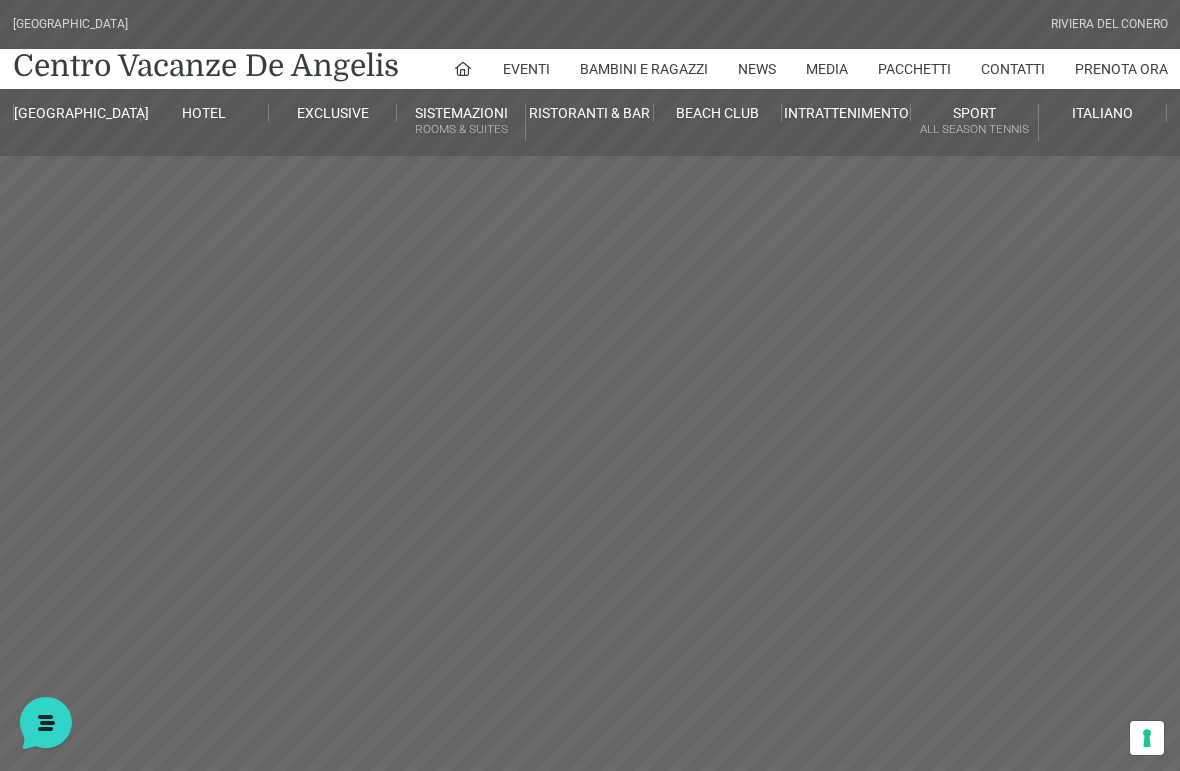click on "[GEOGRAPHIC_DATA]" at bounding box center [148, 169] 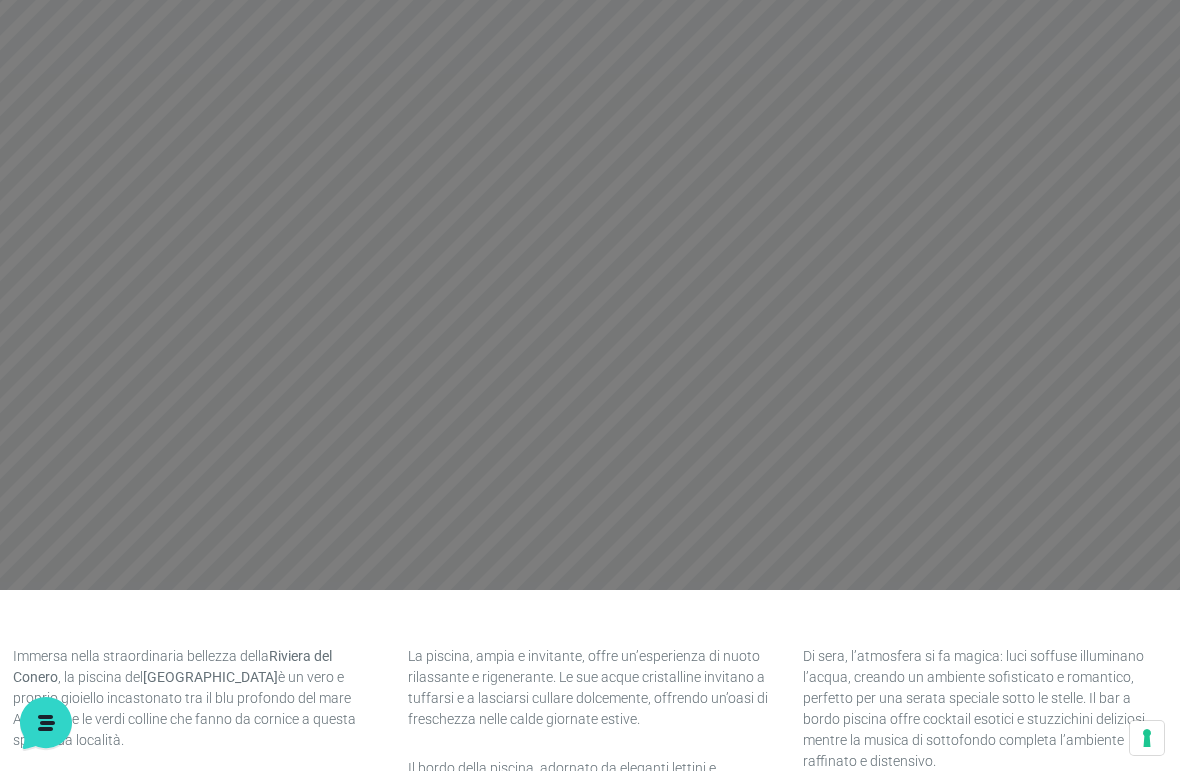 scroll, scrollTop: 0, scrollLeft: 0, axis: both 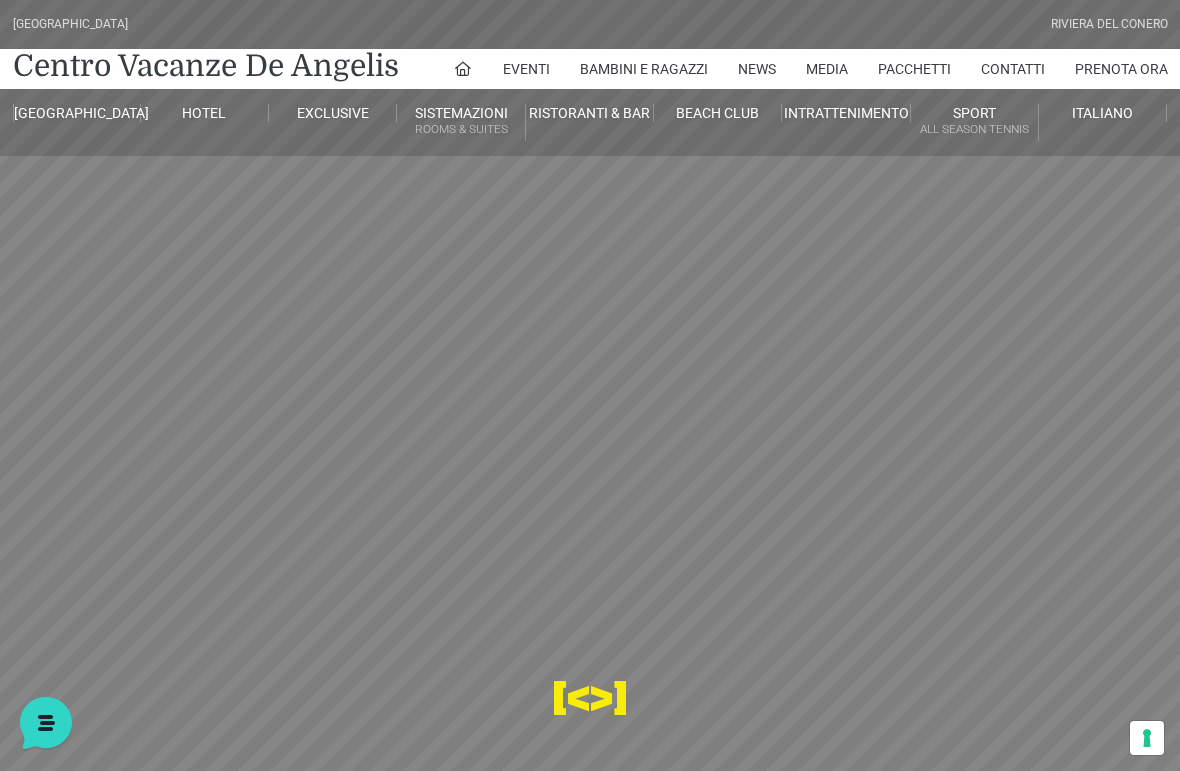 click on "Mappa del Villaggio" at bounding box center [148, 448] 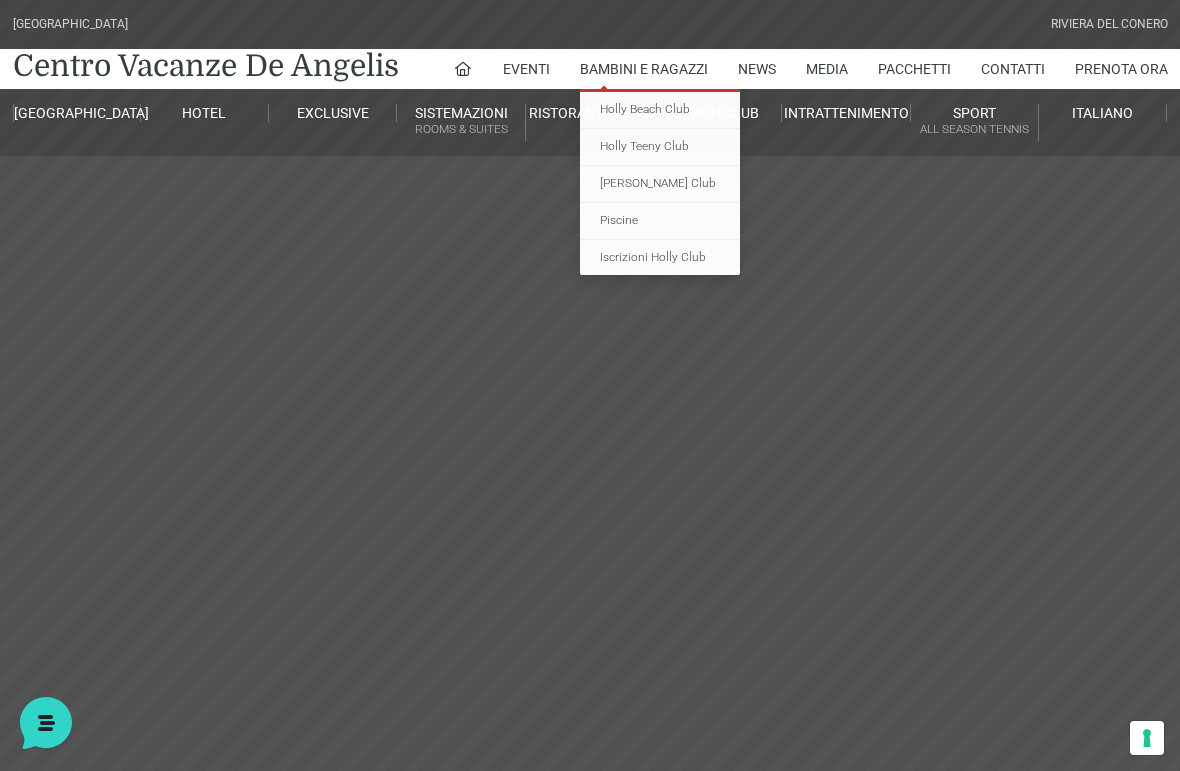 click on "Piscine" at bounding box center (660, 221) 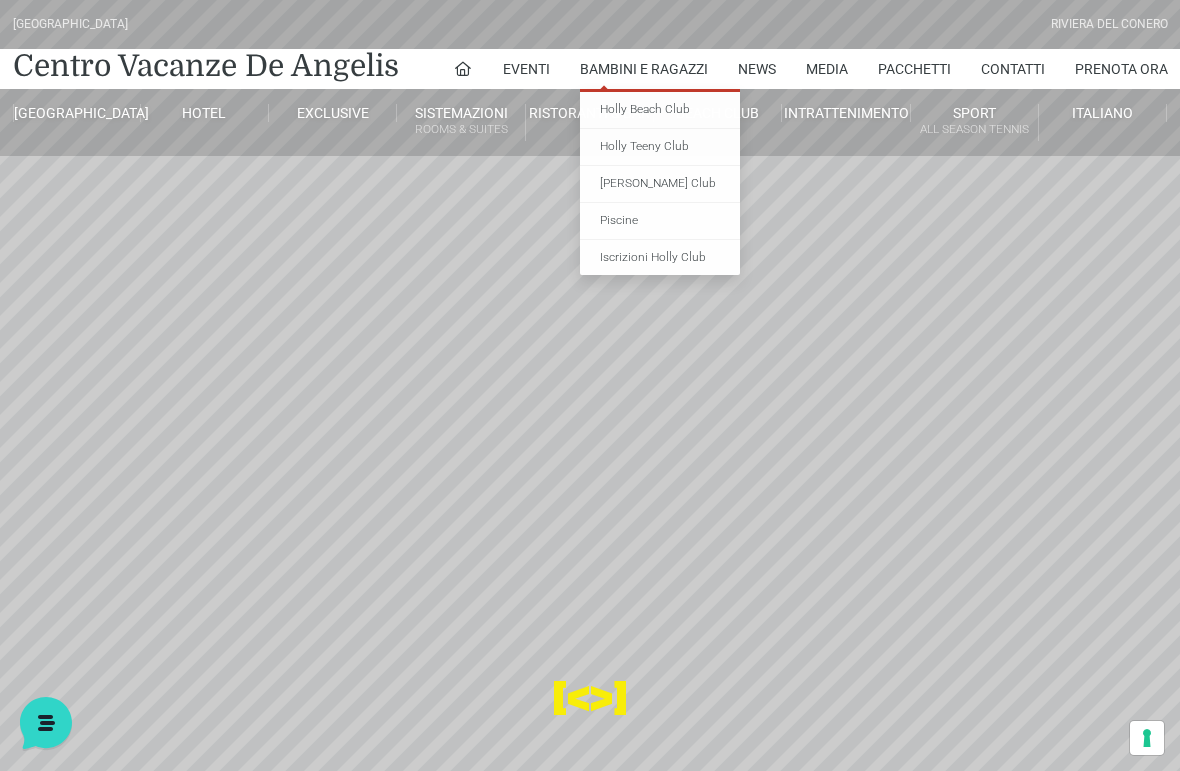 click on "Piscine" at bounding box center [660, 221] 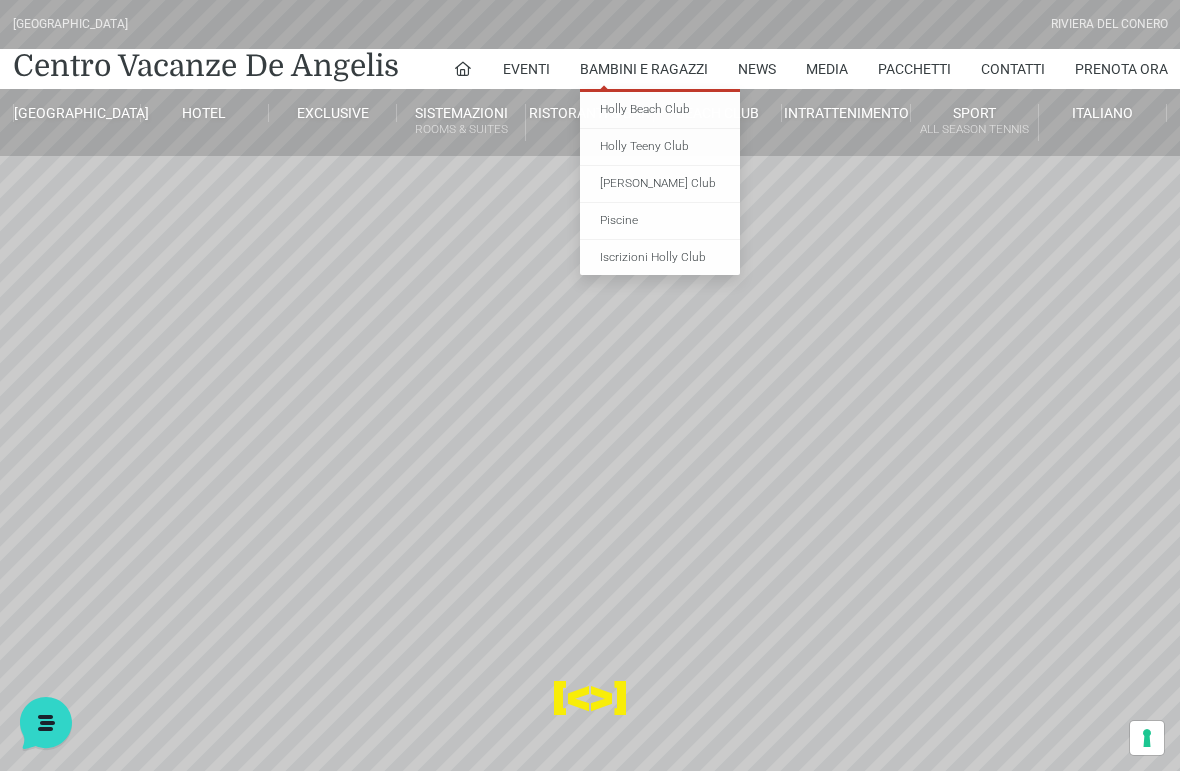 click on "Piscine" at bounding box center (660, 221) 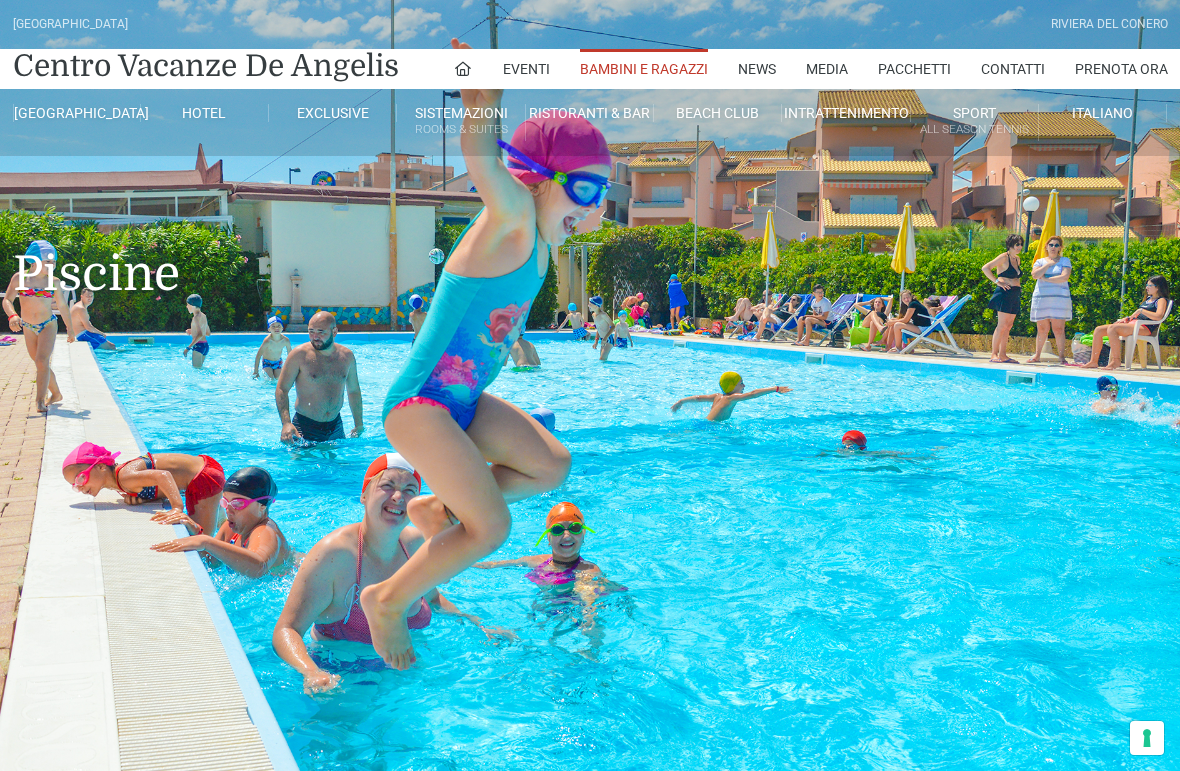 scroll, scrollTop: 0, scrollLeft: 0, axis: both 